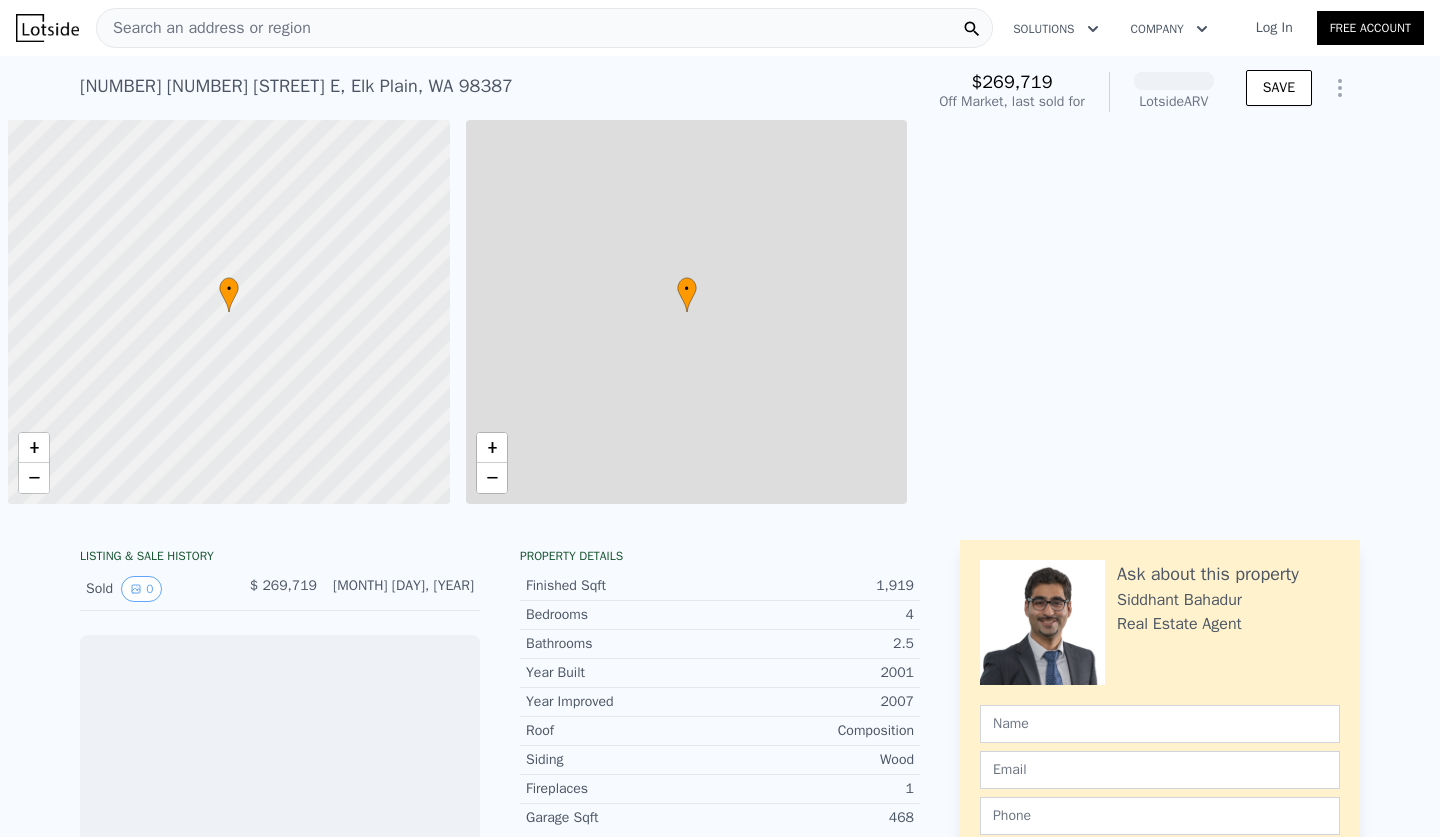 scroll, scrollTop: 0, scrollLeft: 0, axis: both 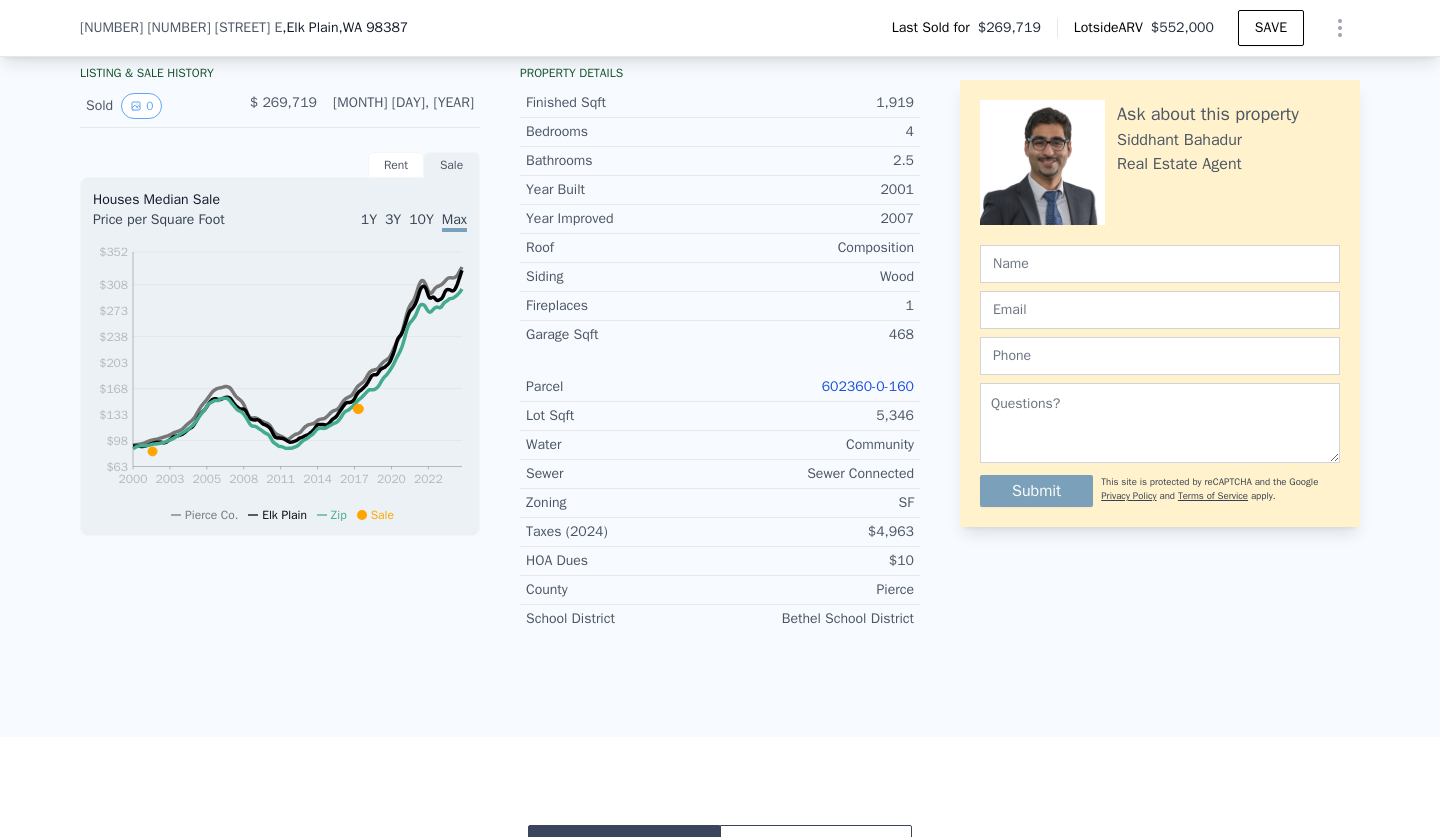 click on "602360-0-160" at bounding box center [868, 386] 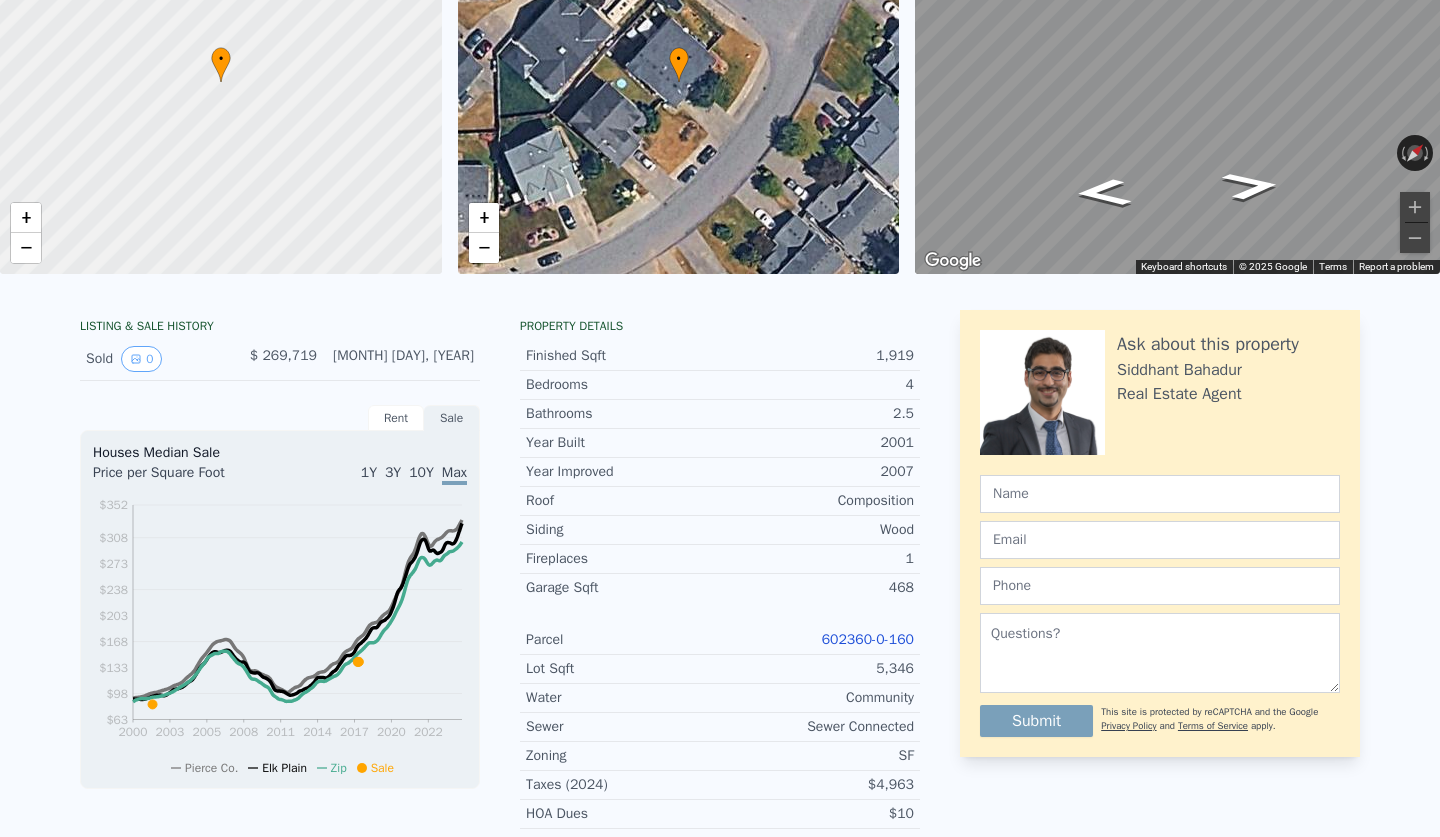 scroll, scrollTop: 0, scrollLeft: 0, axis: both 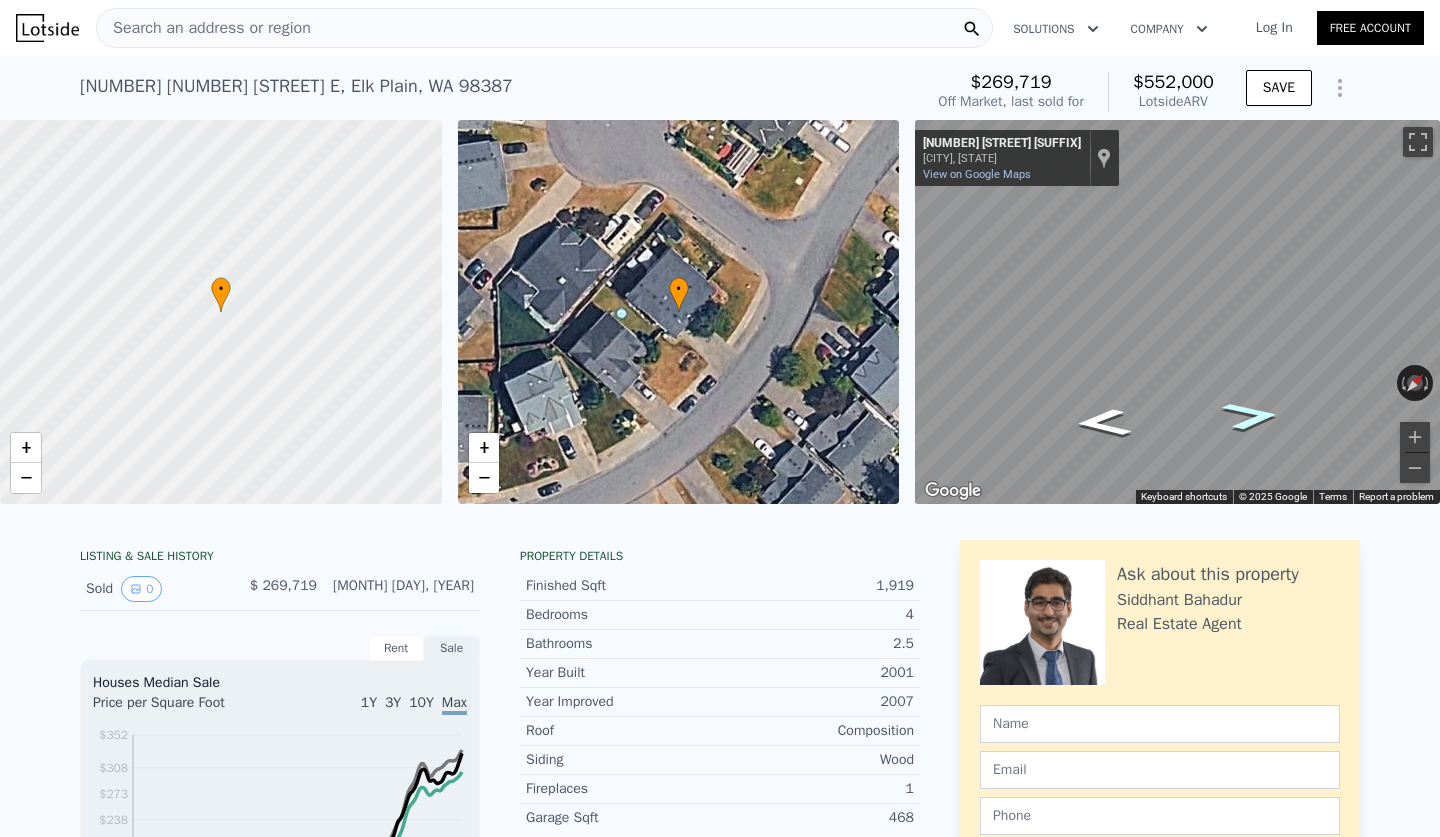 click 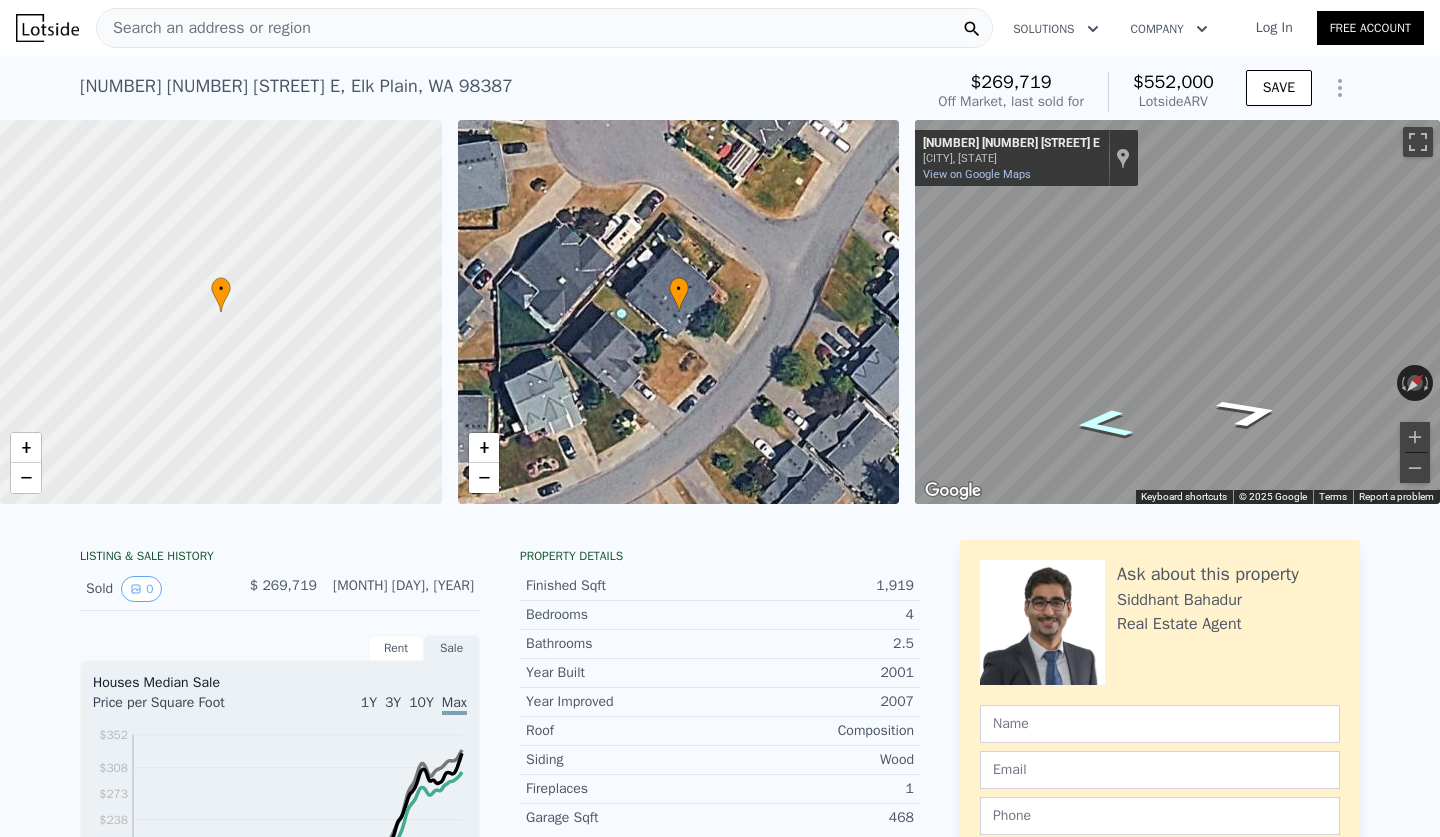 click 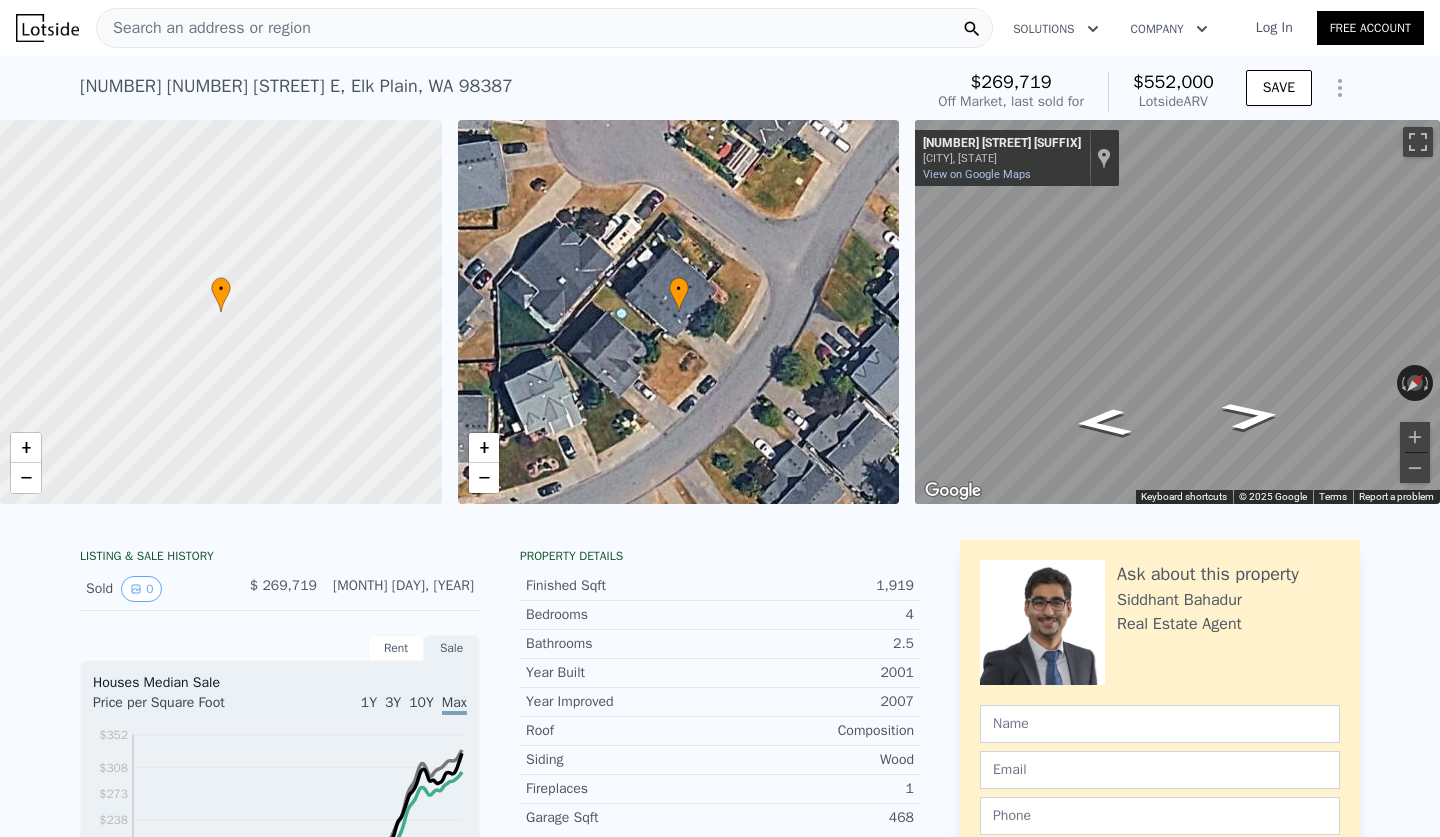 scroll, scrollTop: 0, scrollLeft: 0, axis: both 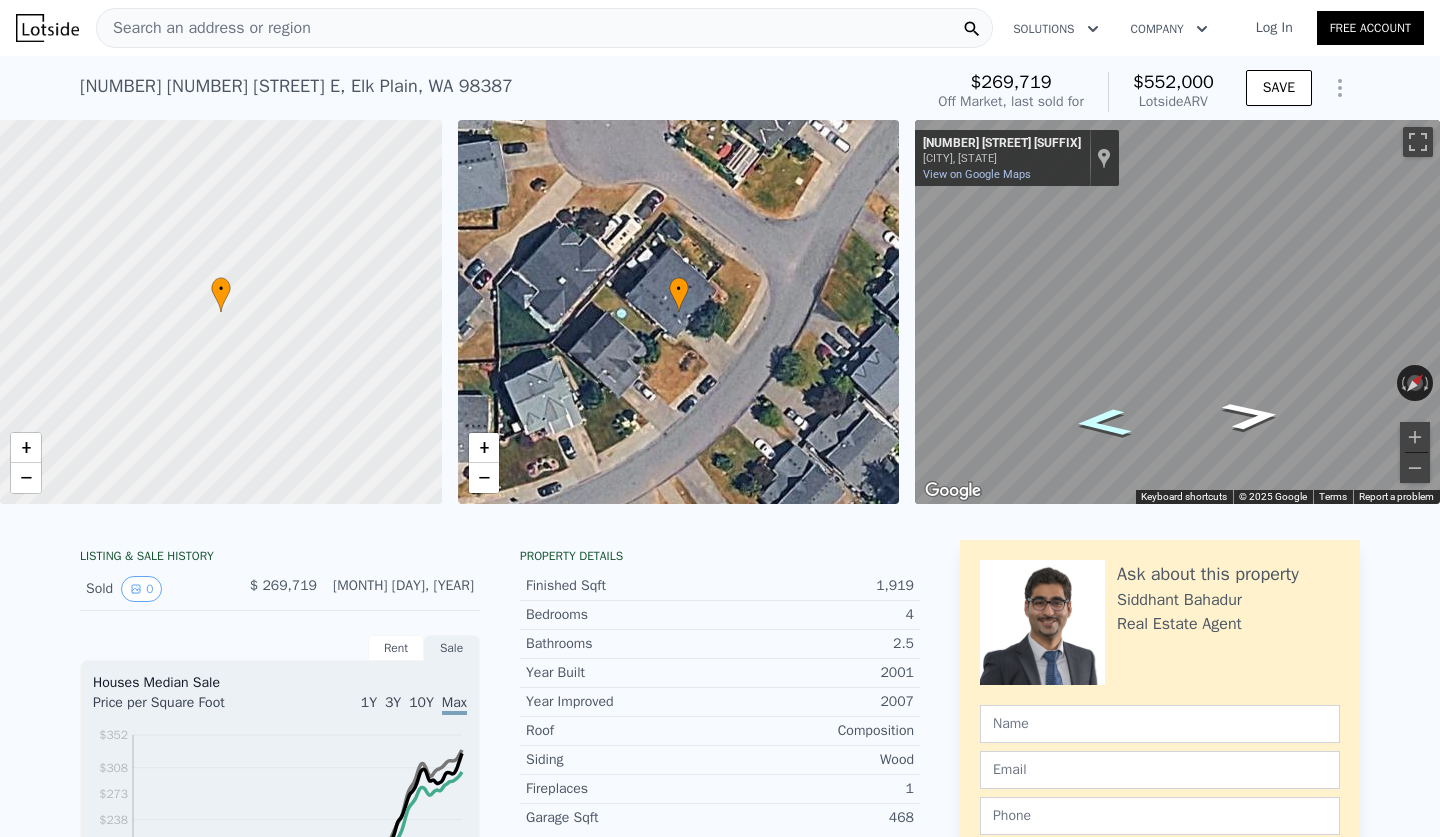 click on "Search an address or region" at bounding box center (544, 28) 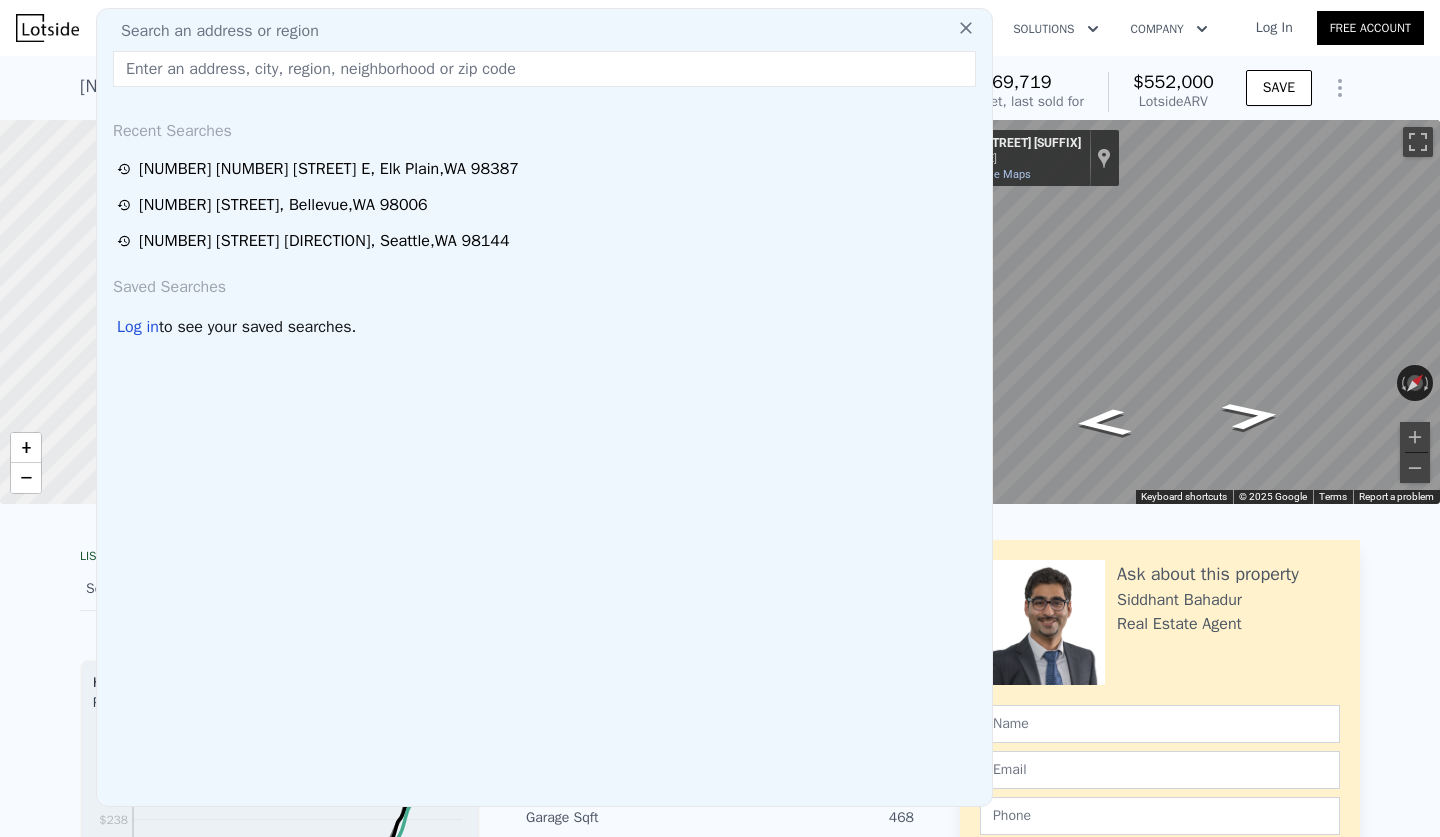 type on "[NUMBER] [NUMBER] [STREET] NE" 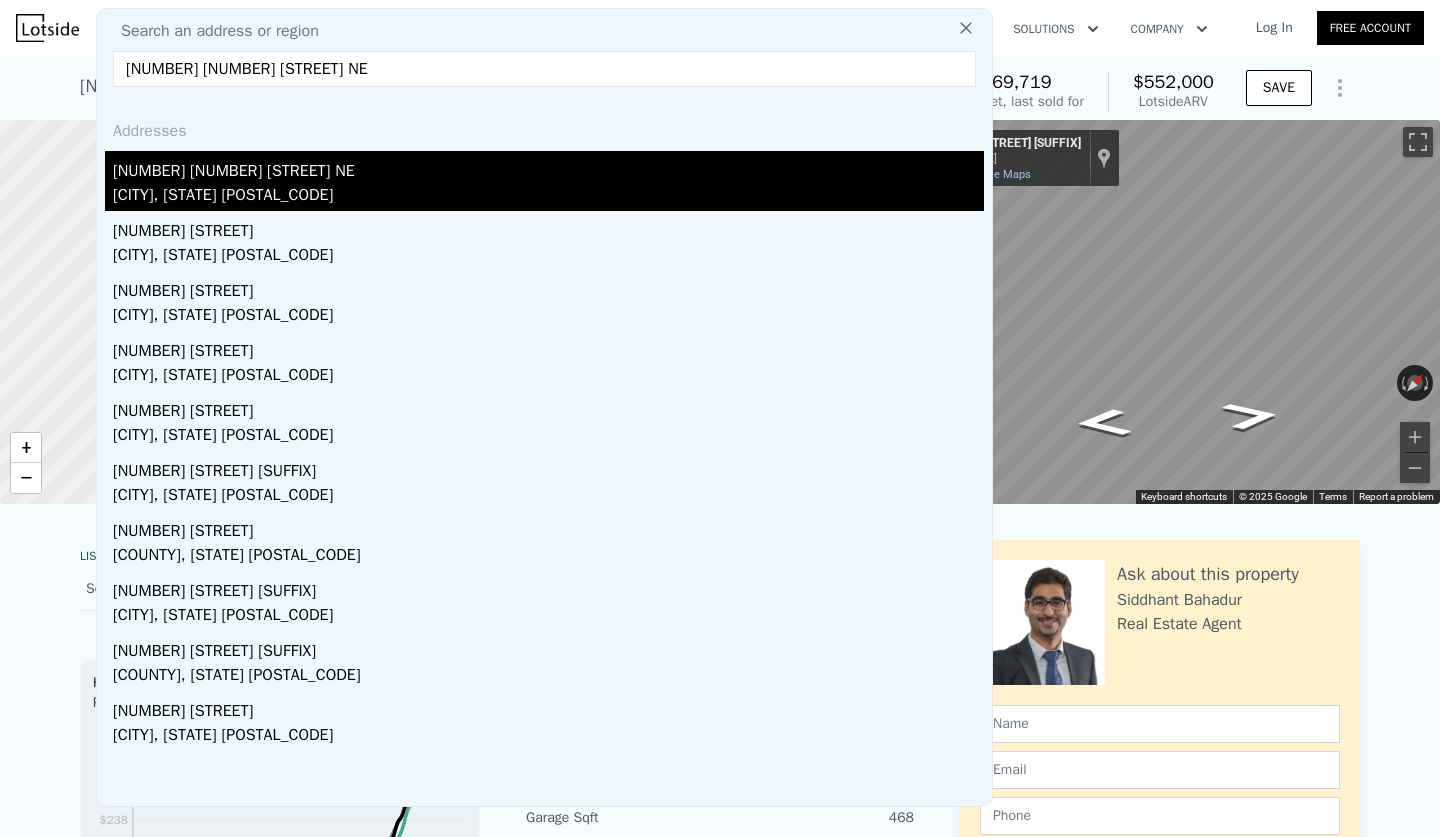 click on "[CITY], [STATE] [POSTAL_CODE]" at bounding box center [548, 197] 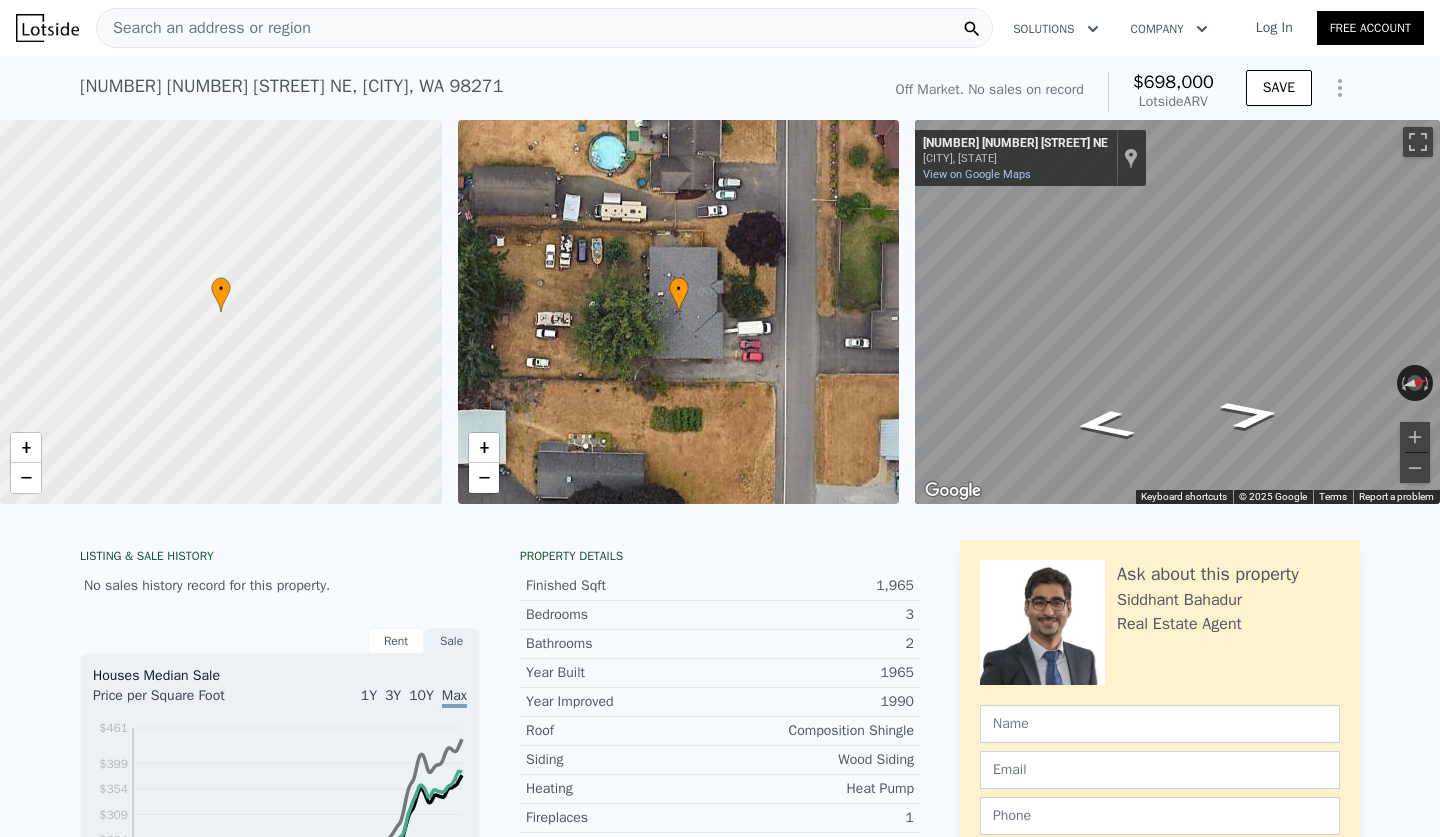 scroll, scrollTop: 0, scrollLeft: 0, axis: both 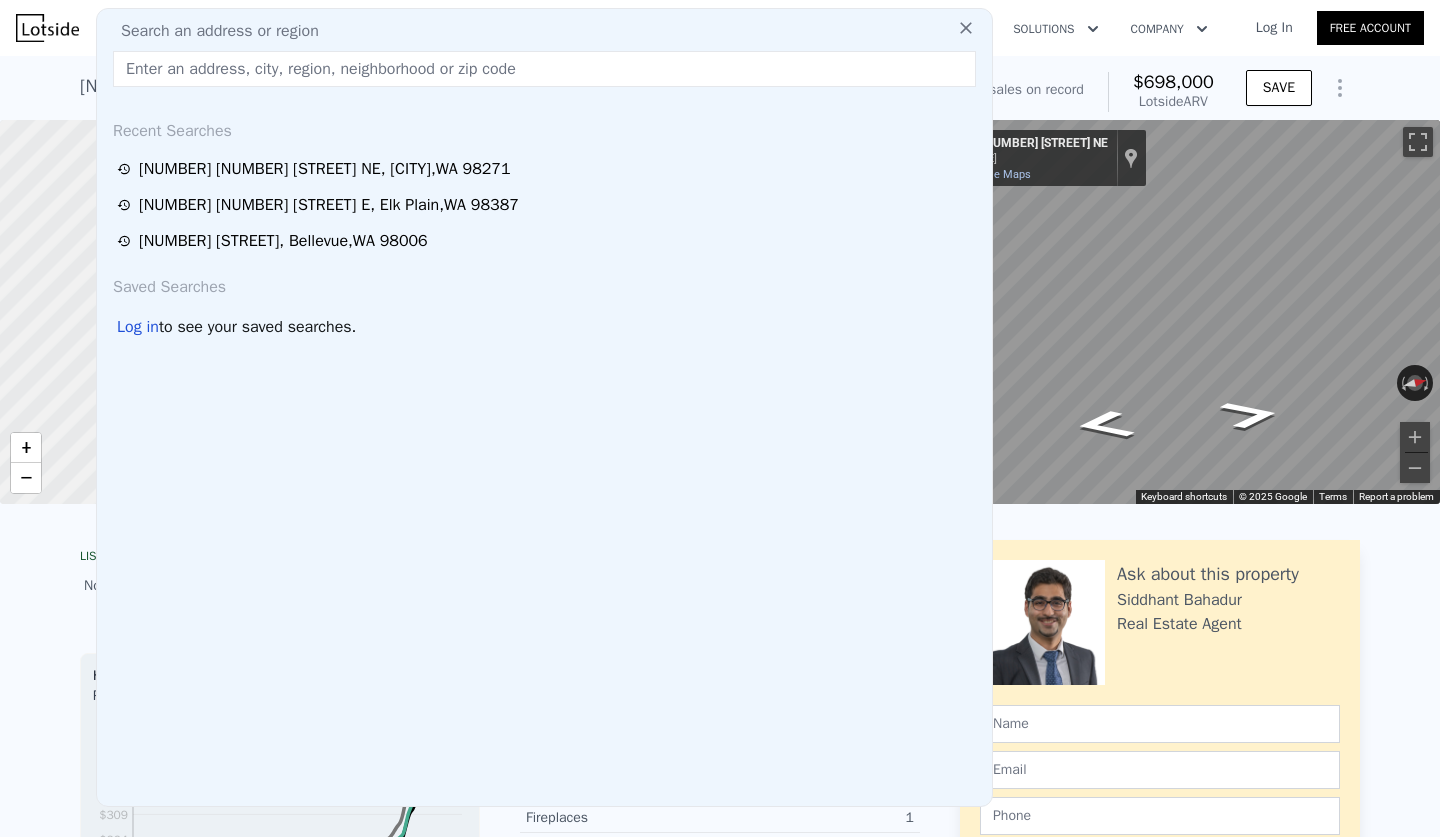 type on "[NUMBER] [STREET] [SUFFIX]" 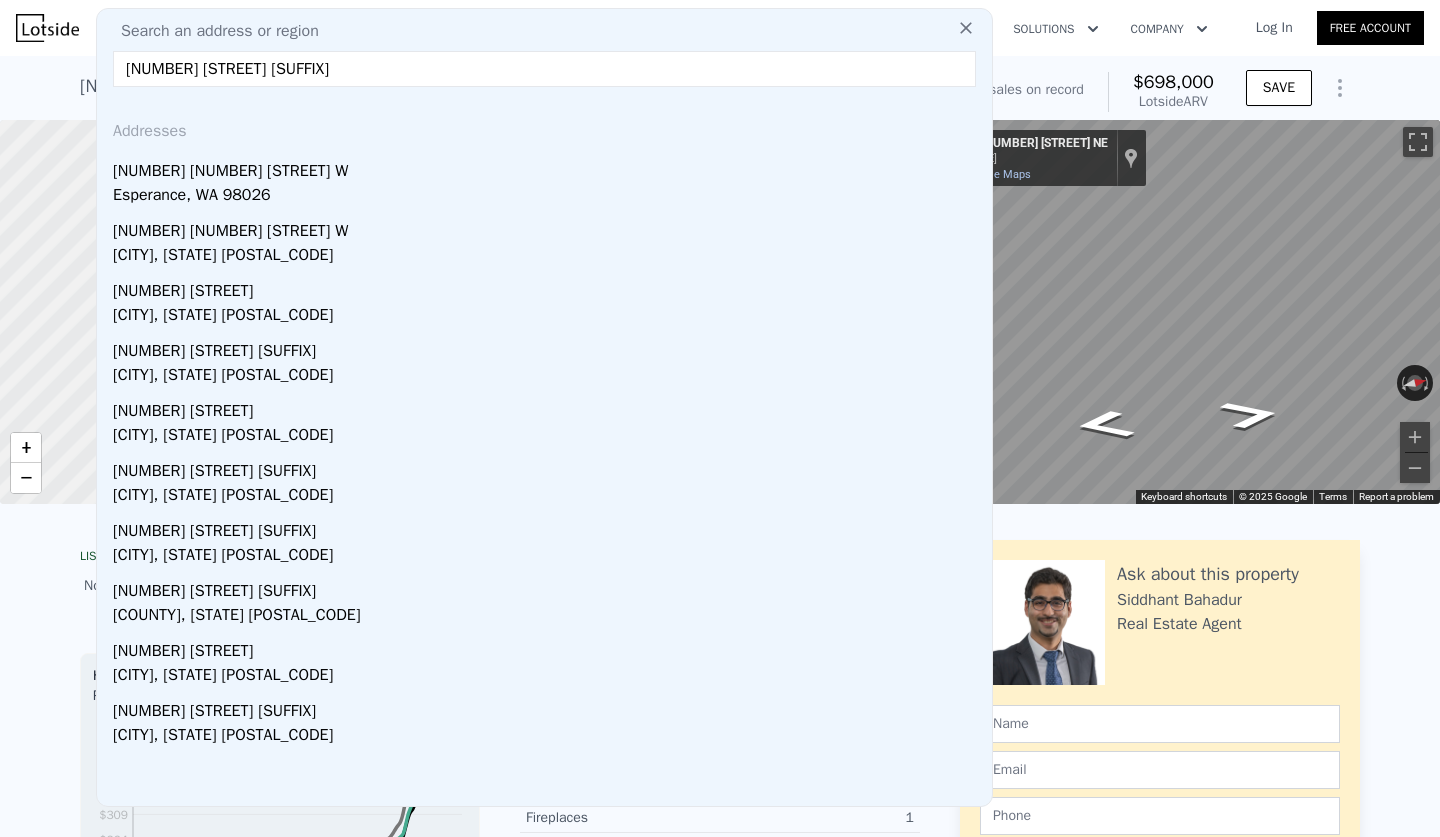 drag, startPoint x: 120, startPoint y: 69, endPoint x: 421, endPoint y: 97, distance: 302.29953 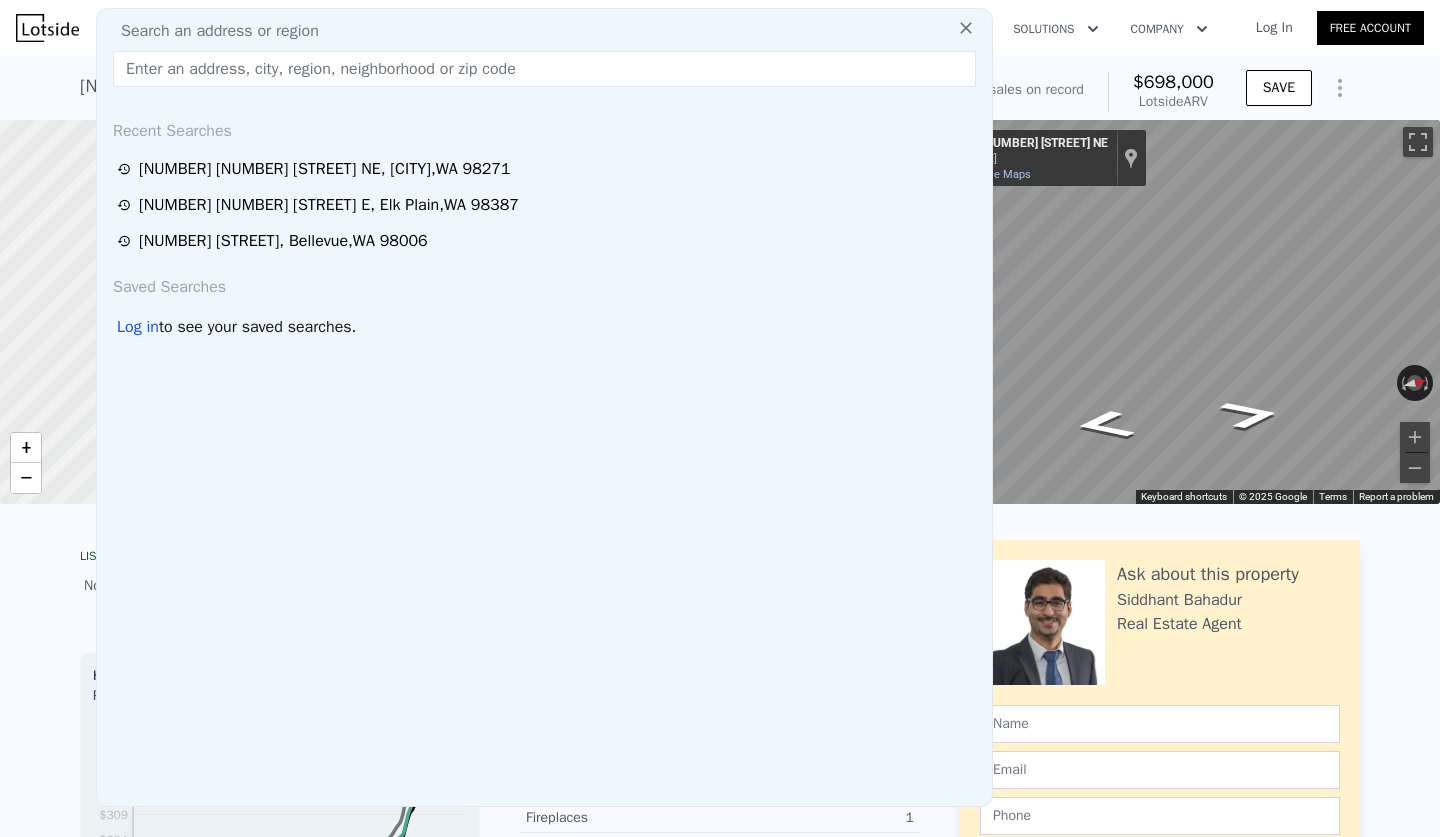 paste on "[NUMBER] [NUMBER] [STREET] W, [CITY], [STATE] [POSTAL_CODE]" 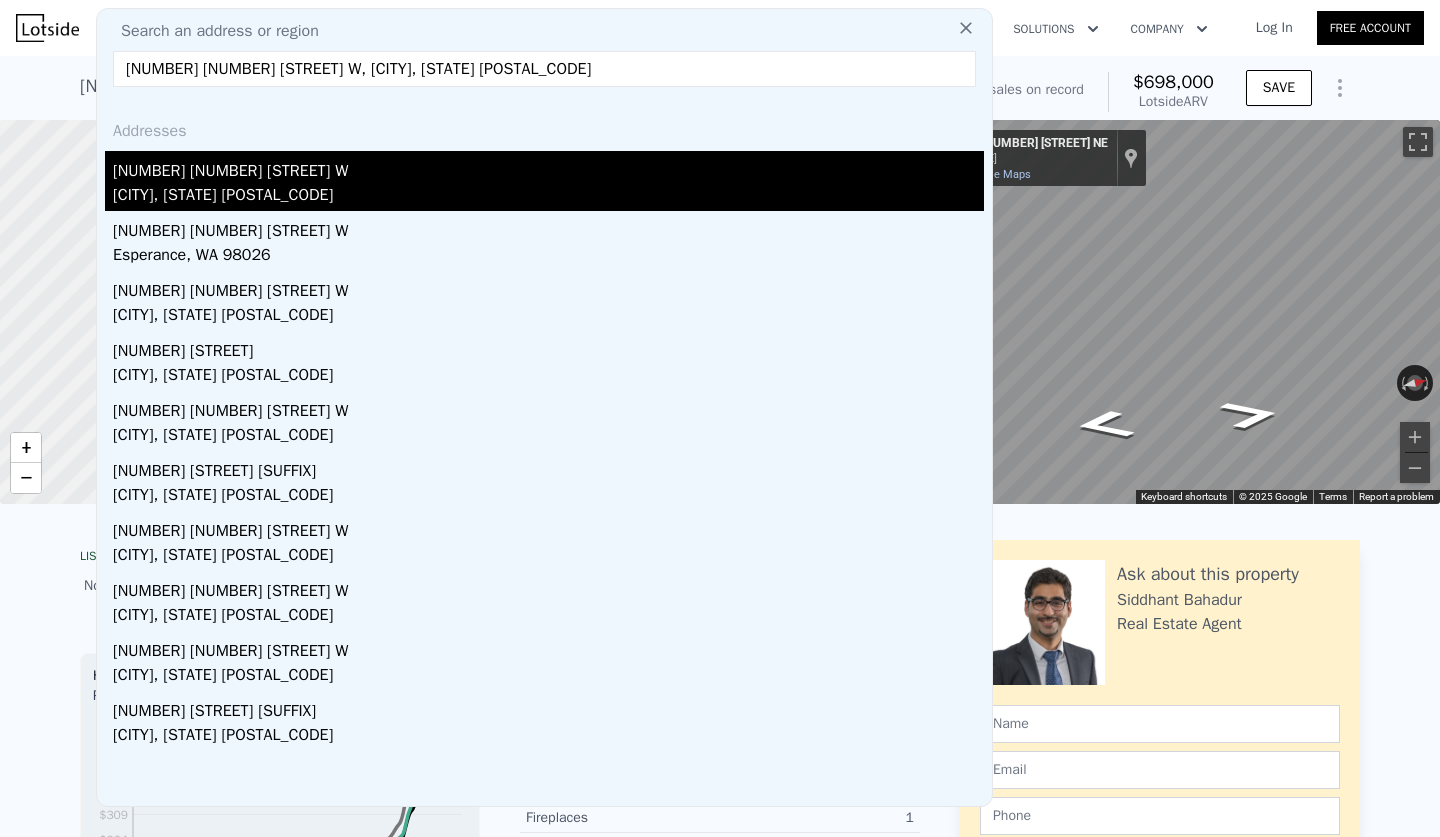 type on "[NUMBER] [NUMBER] [STREET] W, [CITY], [STATE] [POSTAL_CODE]" 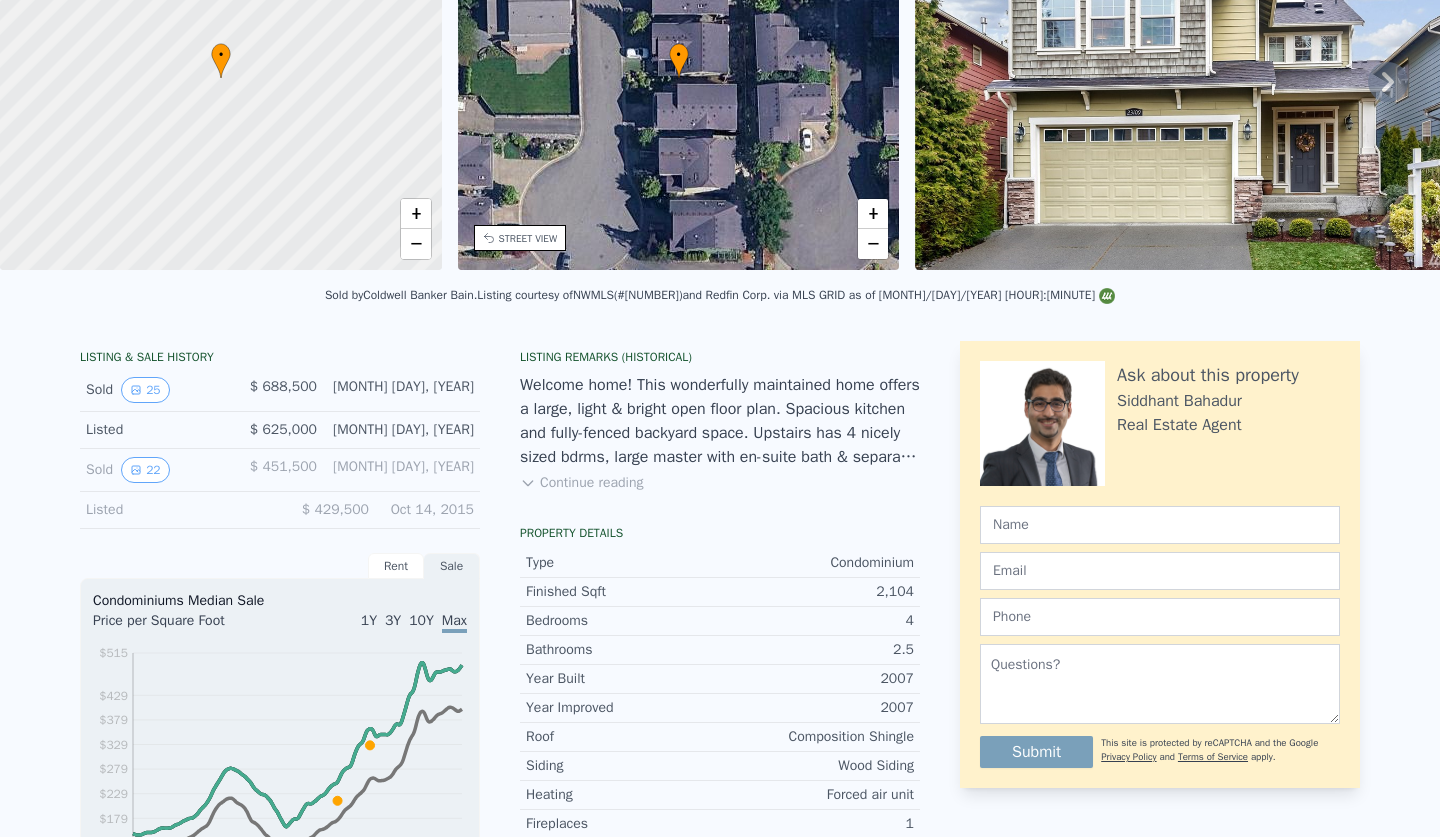 scroll, scrollTop: 0, scrollLeft: 0, axis: both 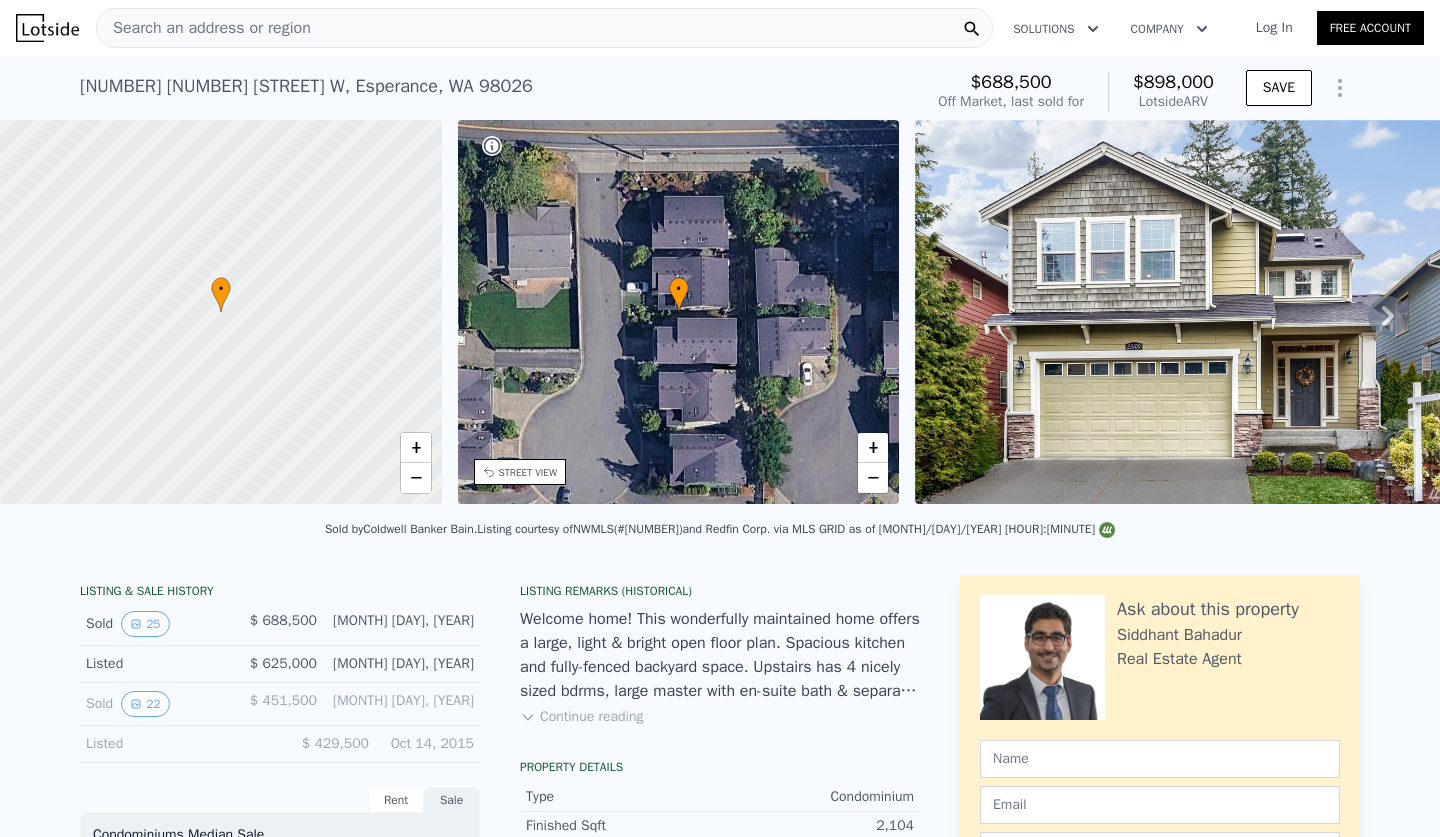 click on "Search an address or region" at bounding box center [544, 28] 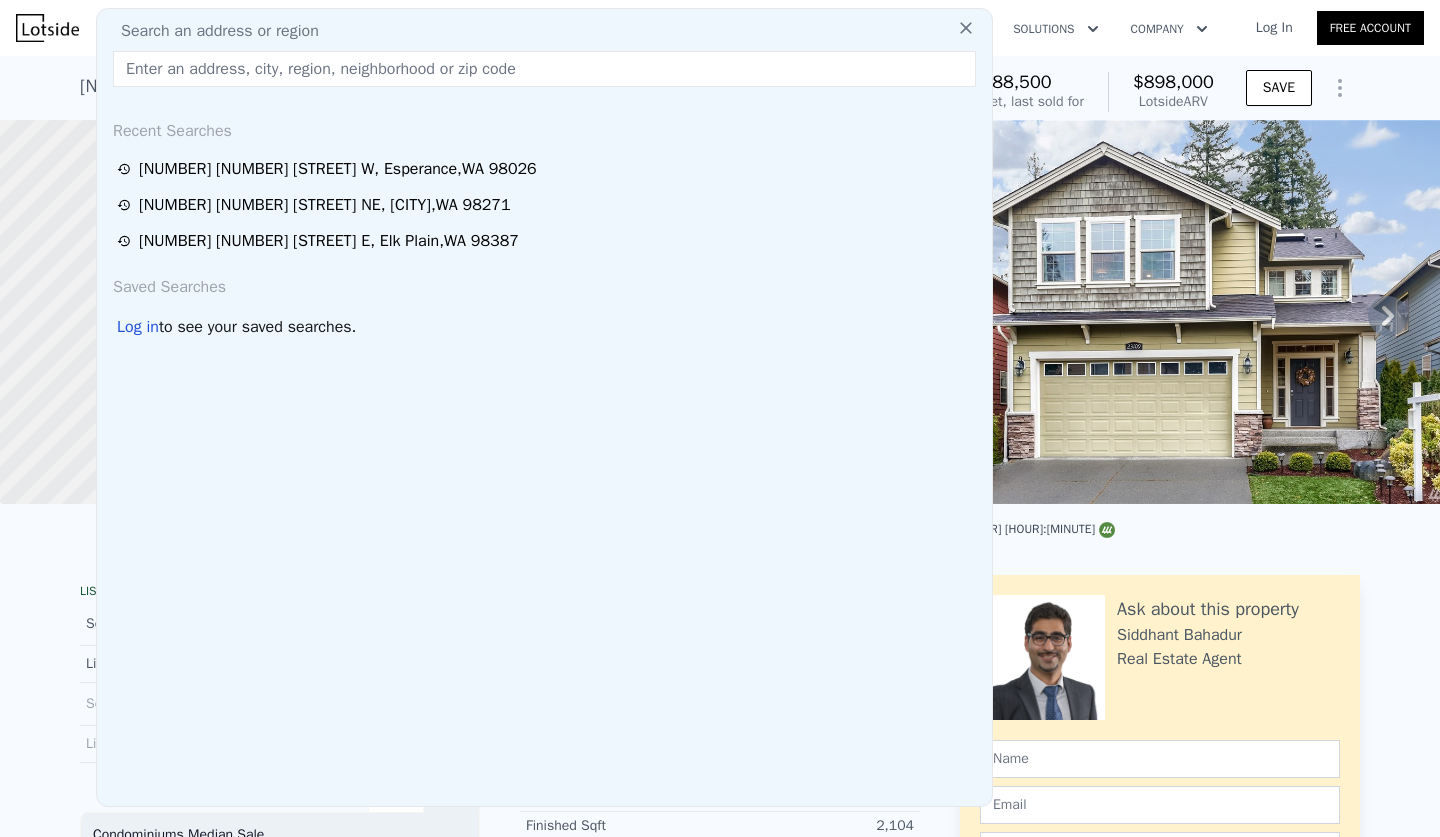 drag, startPoint x: 344, startPoint y: 27, endPoint x: 191, endPoint y: 32, distance: 153.08168 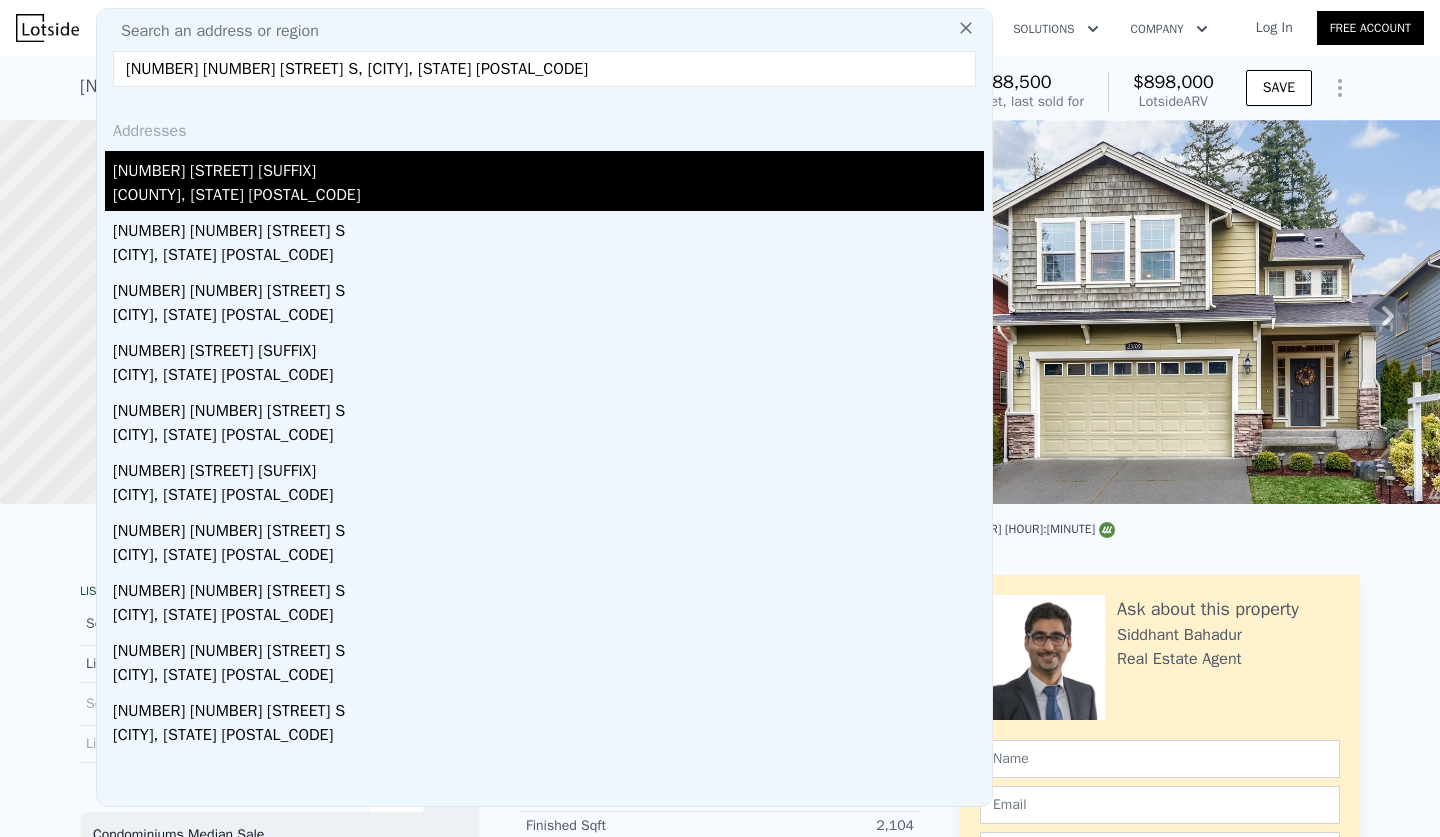 type on "[NUMBER] [NUMBER] [STREET] S, [CITY], [STATE] [POSTAL_CODE]" 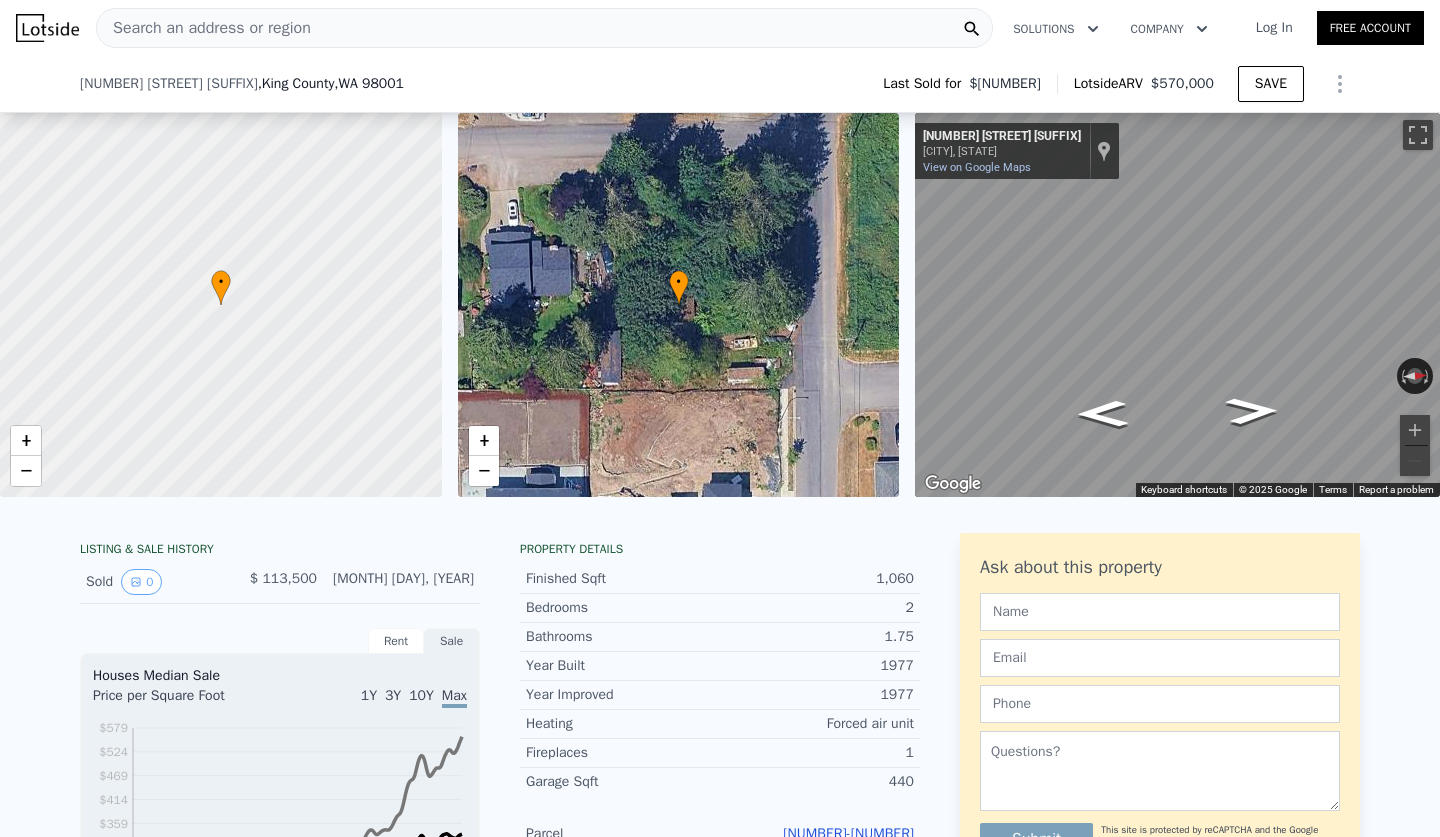 scroll, scrollTop: 140, scrollLeft: 0, axis: vertical 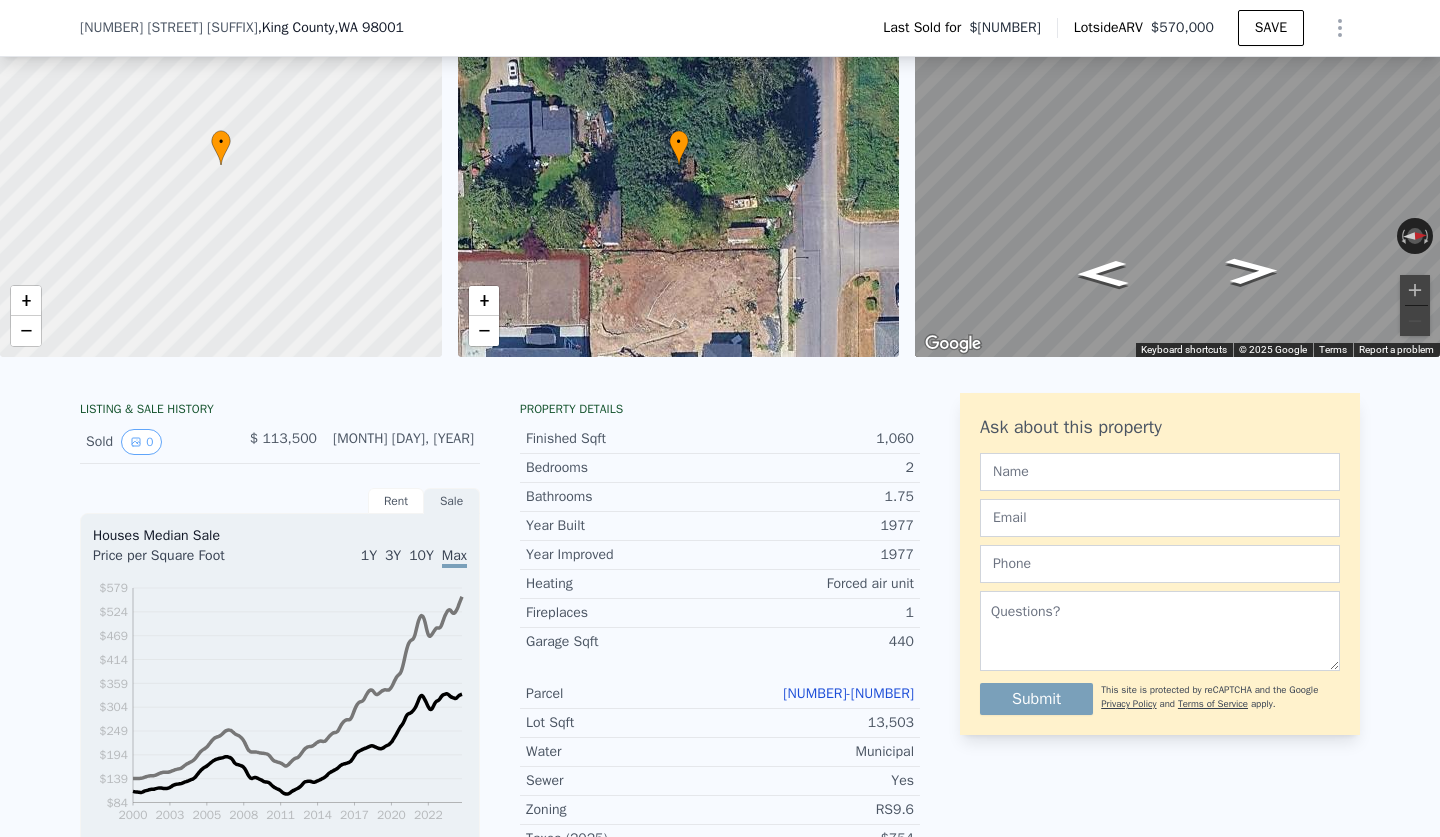 click on "[NUMBER]-[NUMBER]" at bounding box center (848, 693) 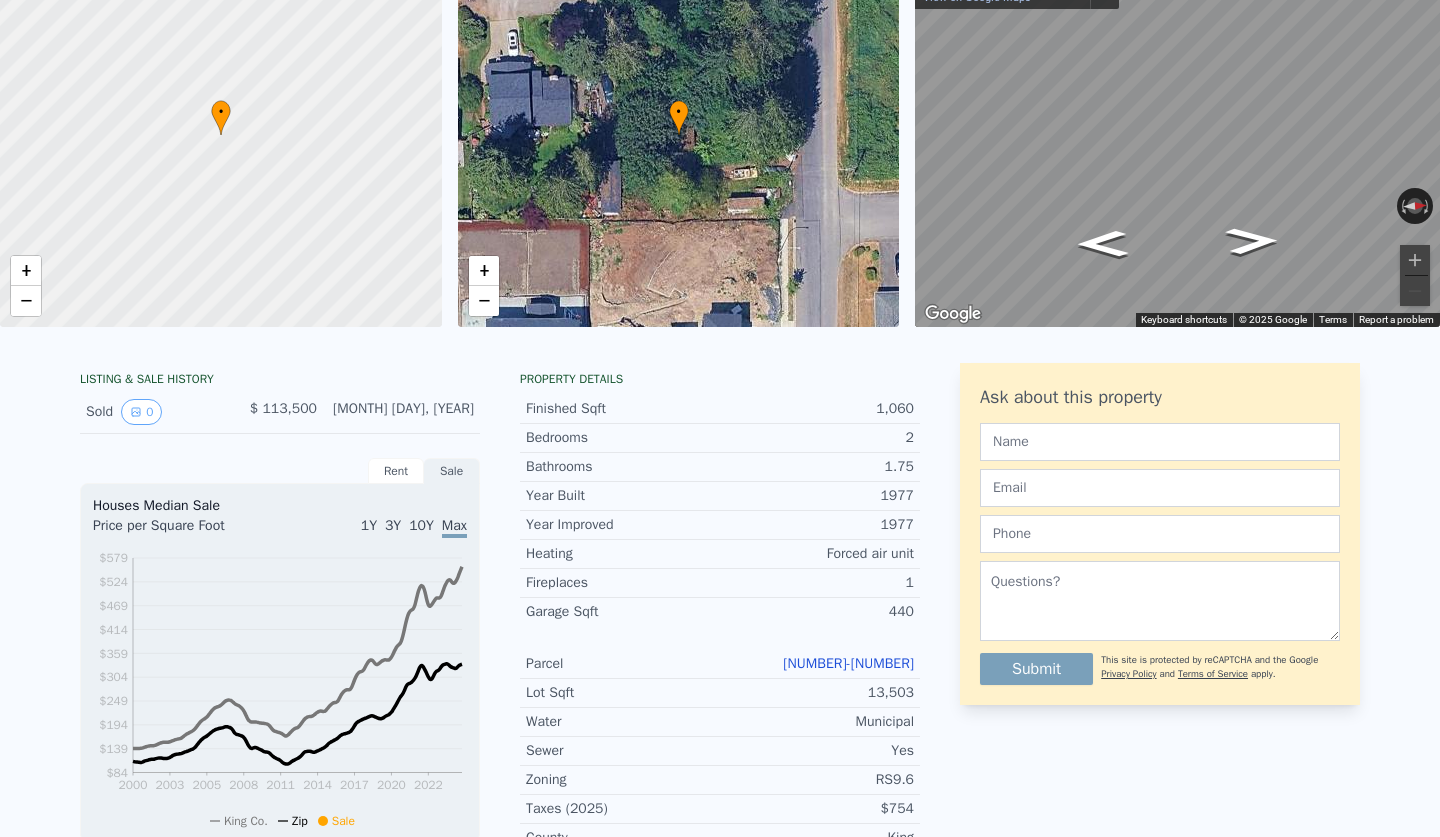 scroll, scrollTop: 0, scrollLeft: 0, axis: both 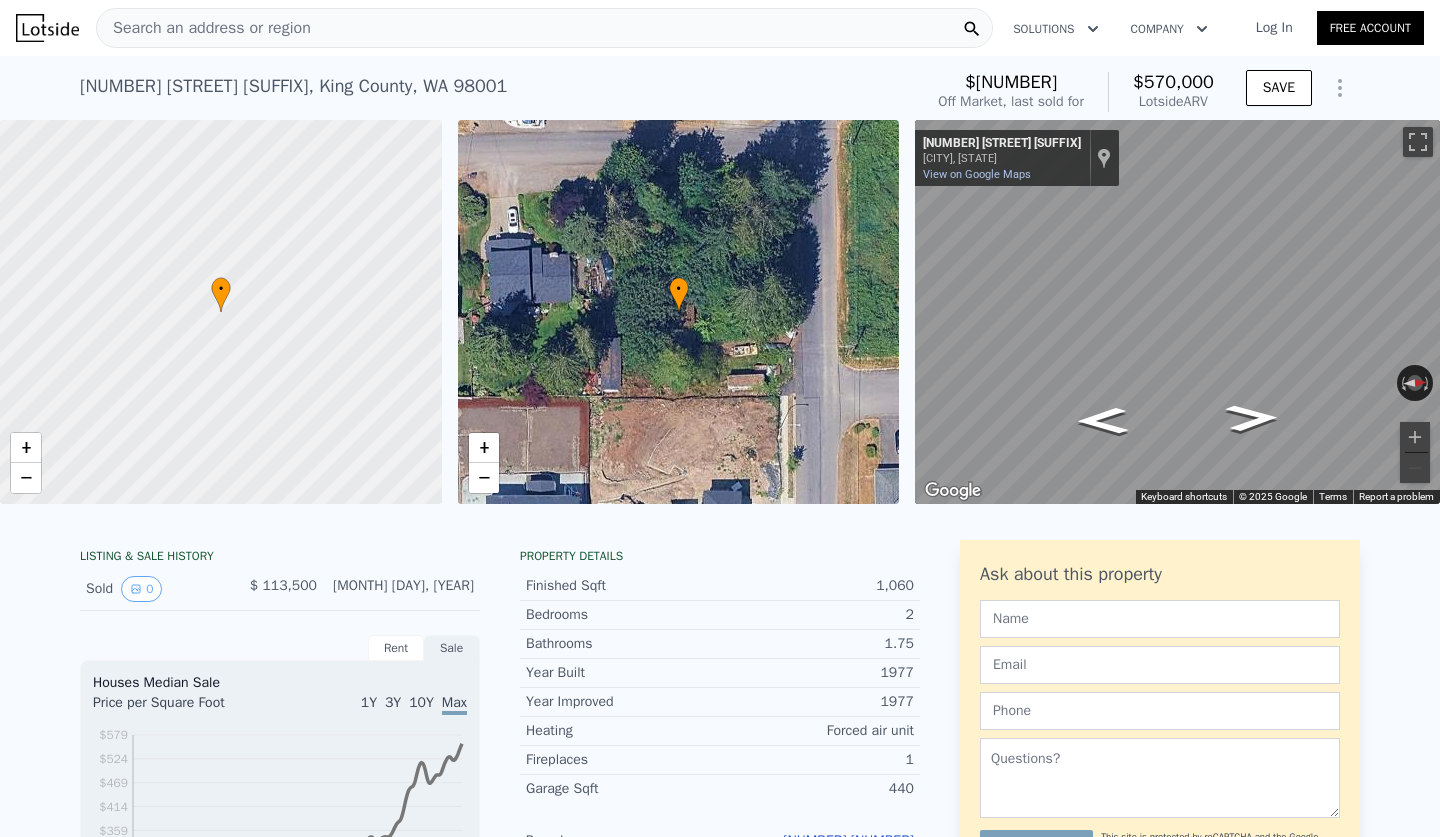 click on "Search an address or region" at bounding box center (544, 28) 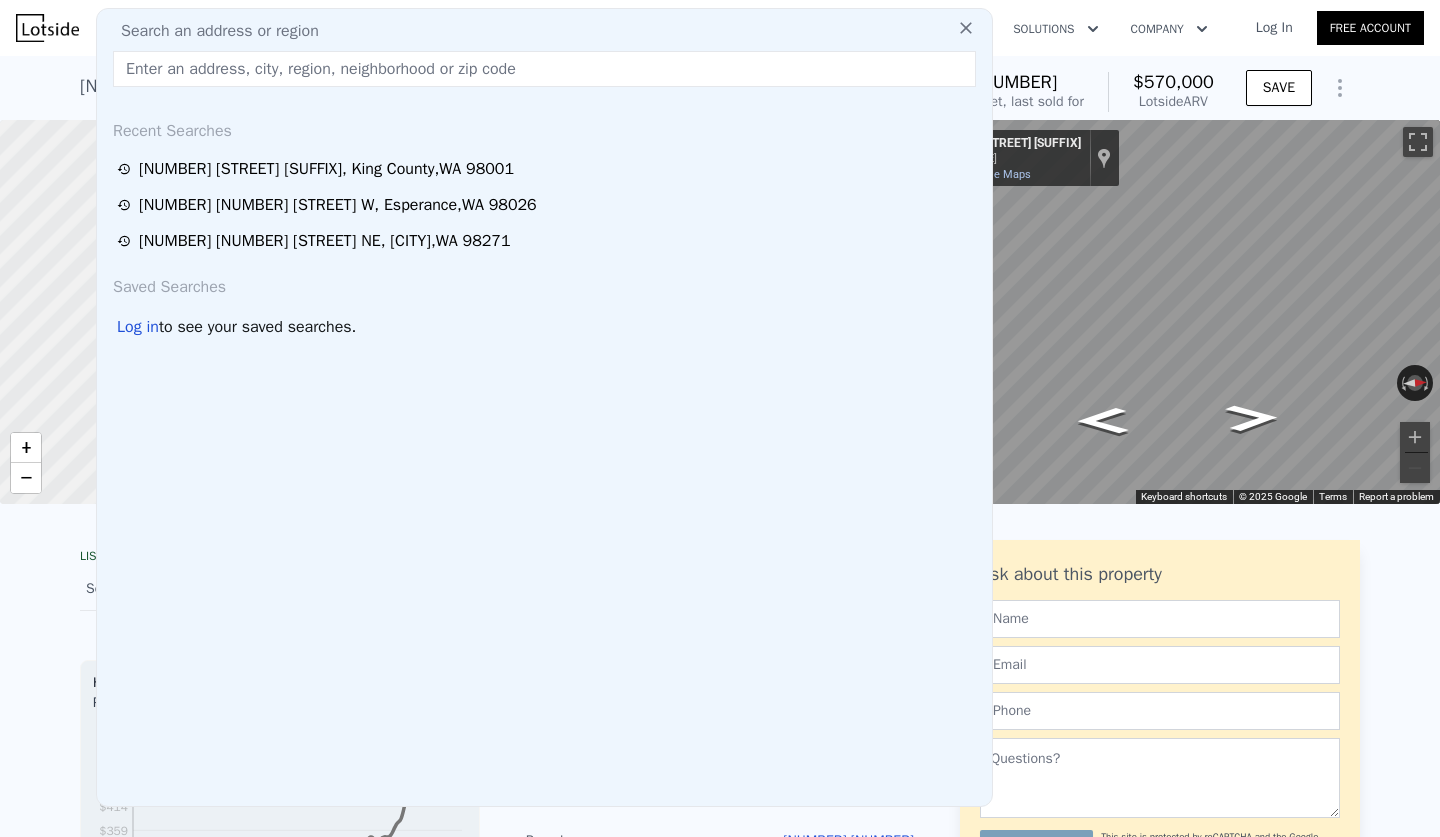 type on "[NUMBER] [STREET] [SUFFIX]" 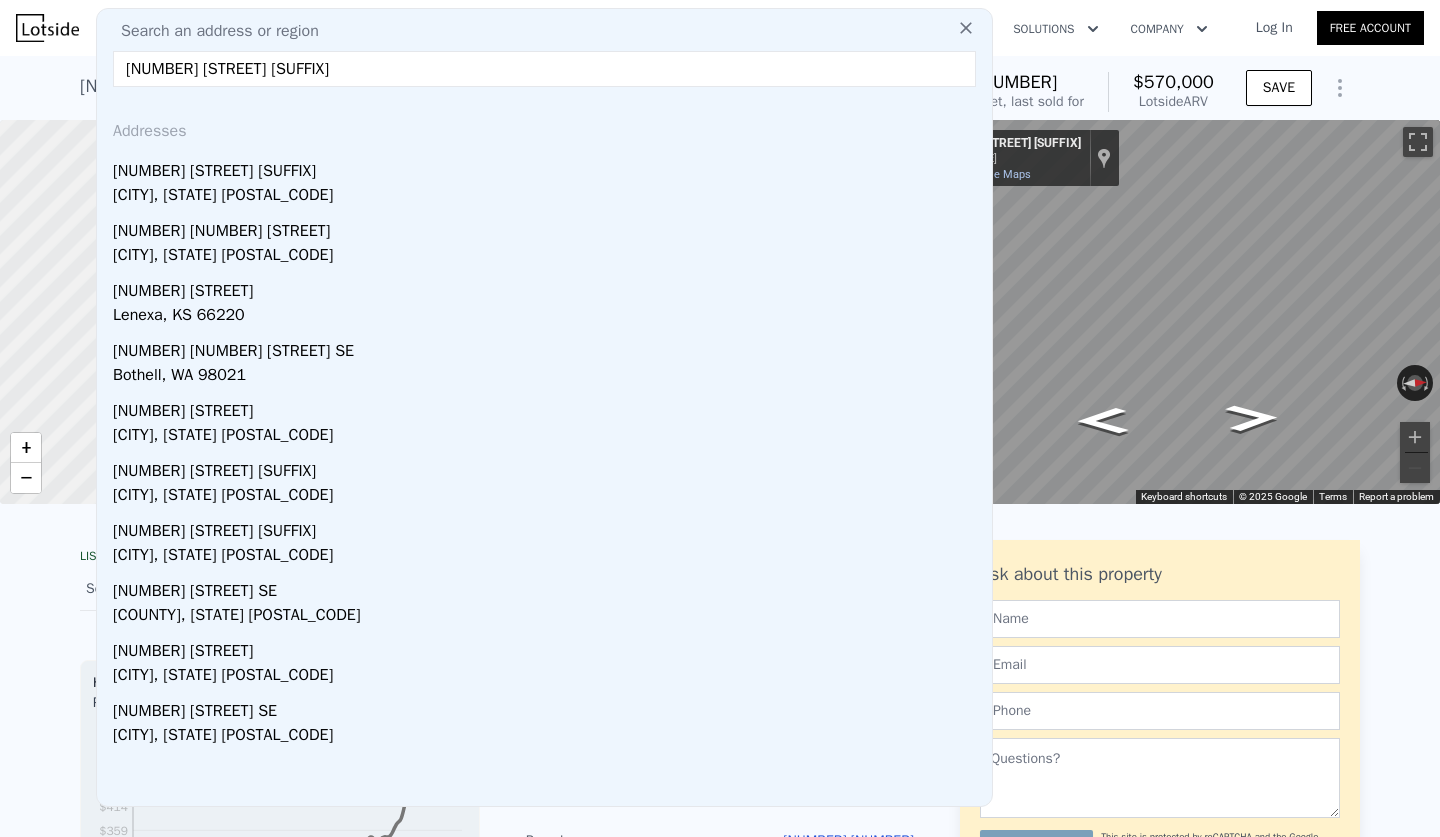 drag, startPoint x: 337, startPoint y: 71, endPoint x: 390, endPoint y: 84, distance: 54.571056 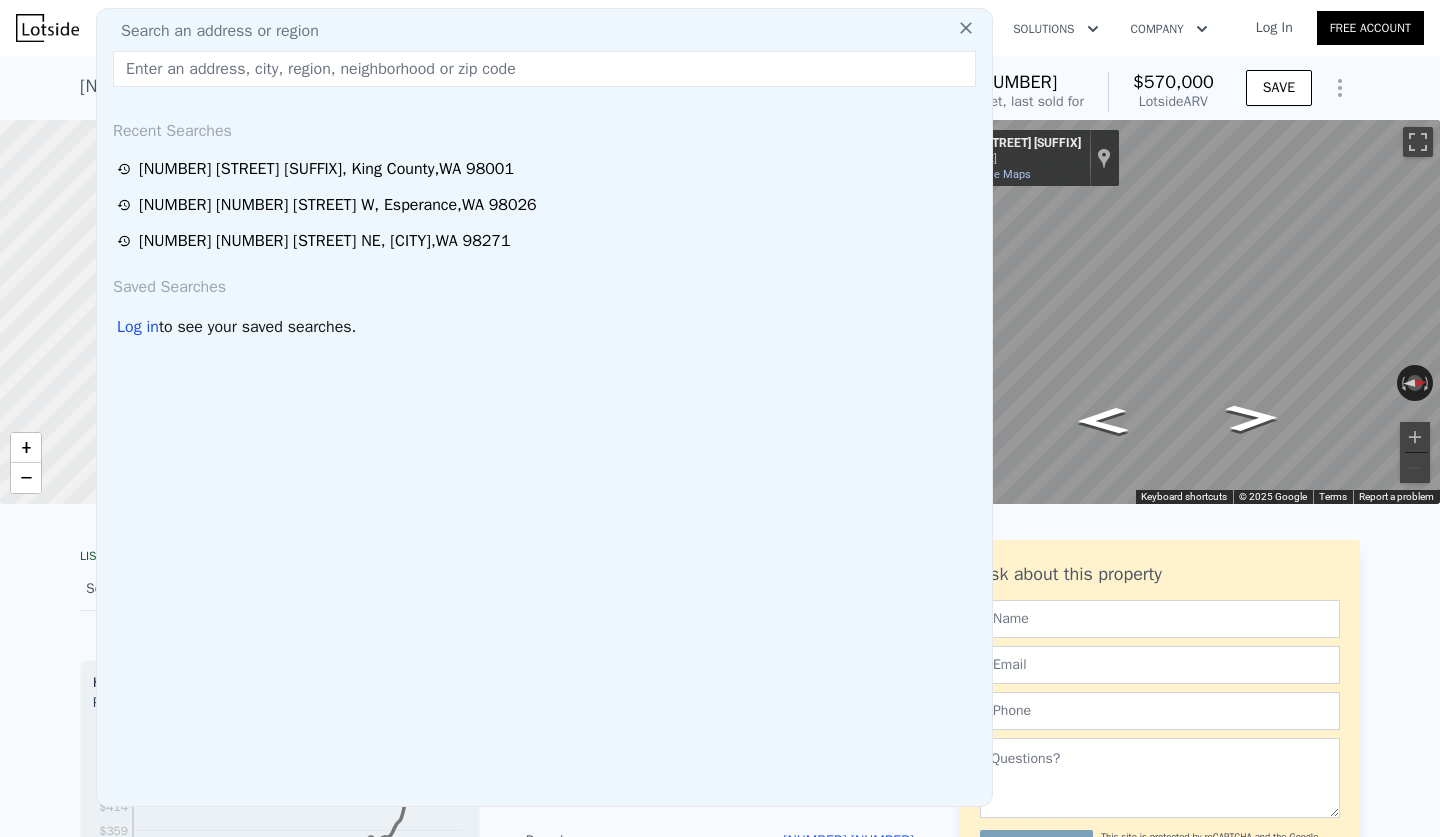 paste on "[NUMBER] [STREET] [SUFFIX], [CITY], [STATE] [POSTAL_CODE]" 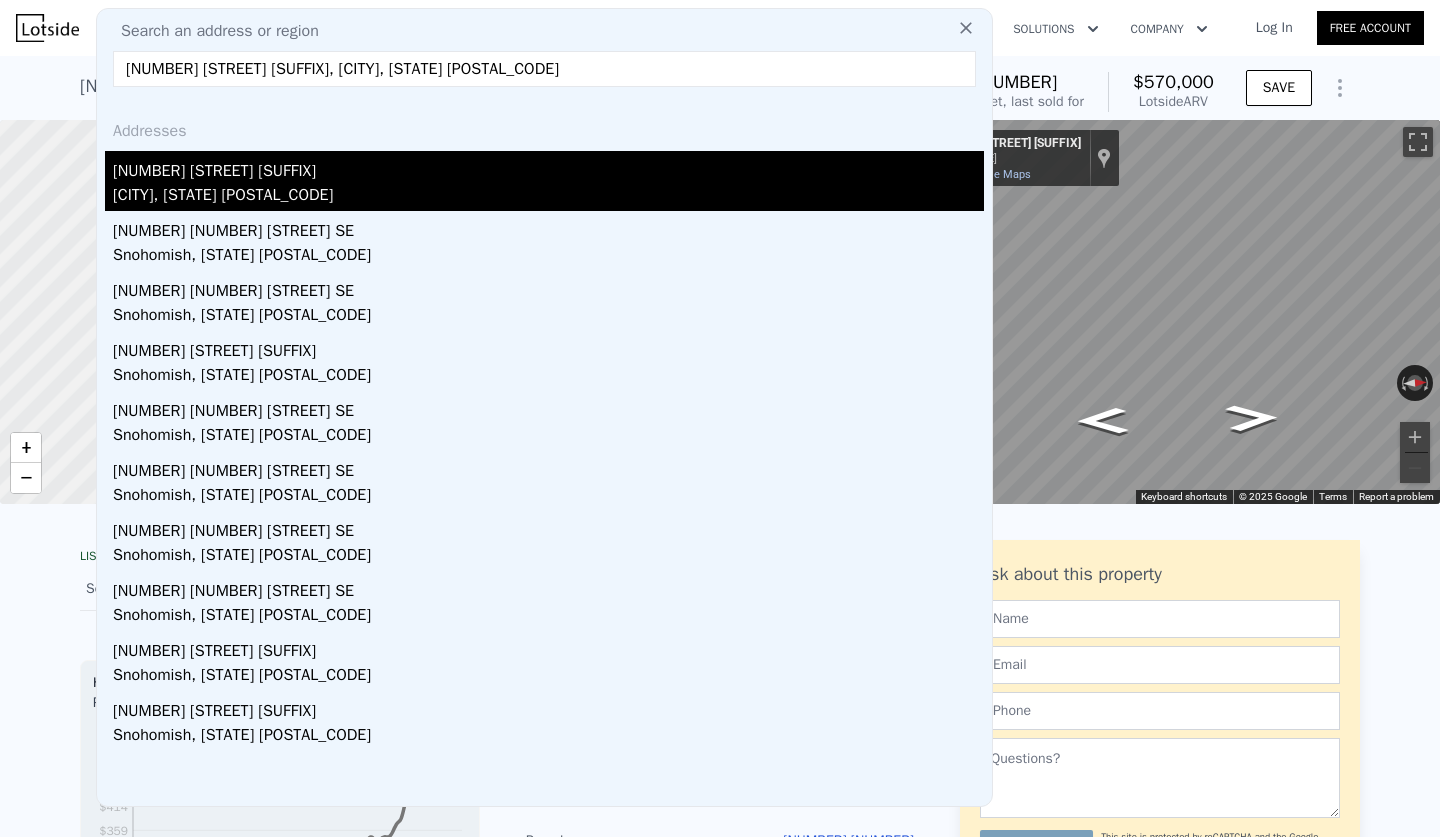 type on "[NUMBER] [STREET] [SUFFIX], [CITY], [STATE] [POSTAL_CODE]" 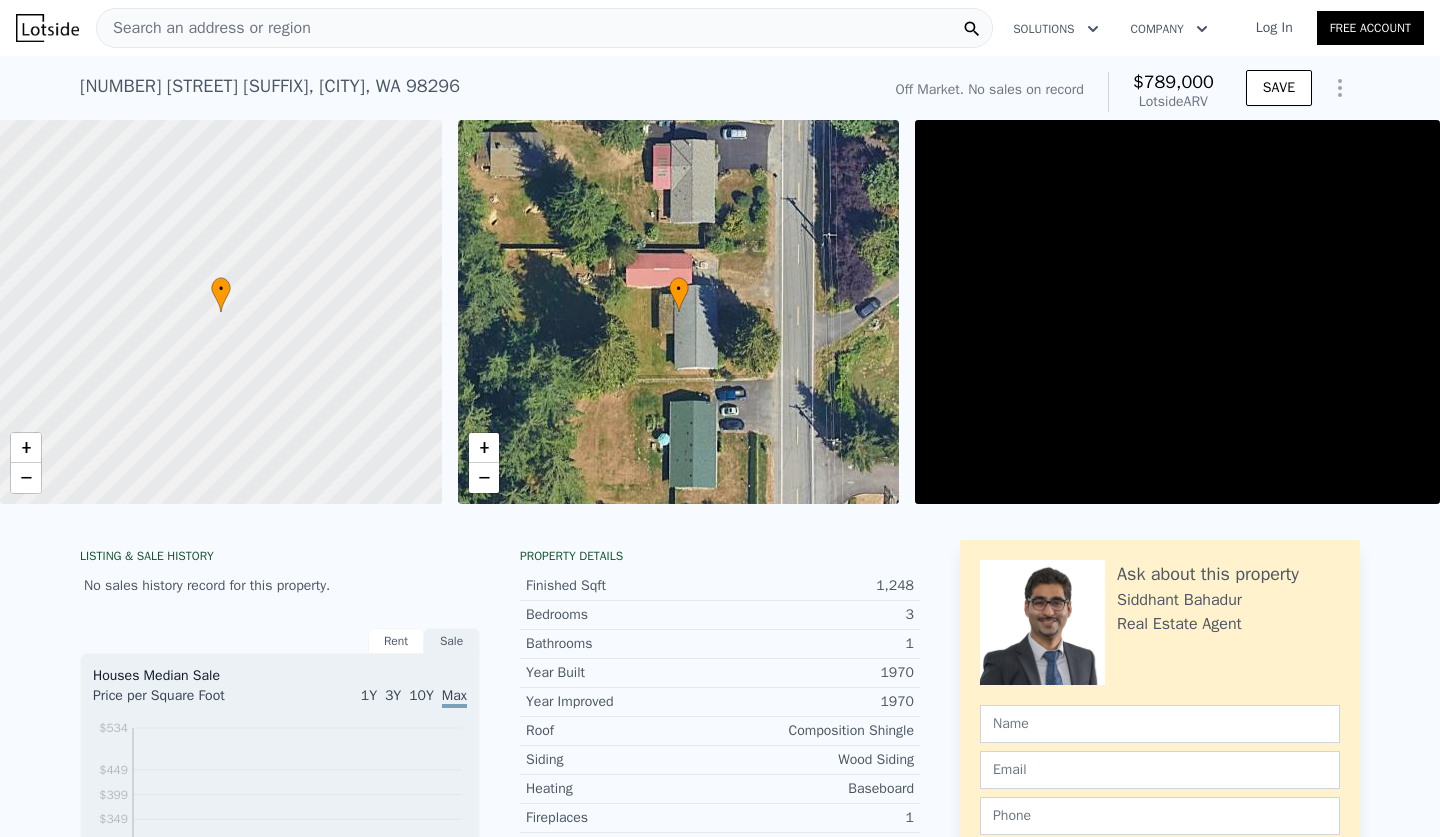 scroll, scrollTop: 182, scrollLeft: 0, axis: vertical 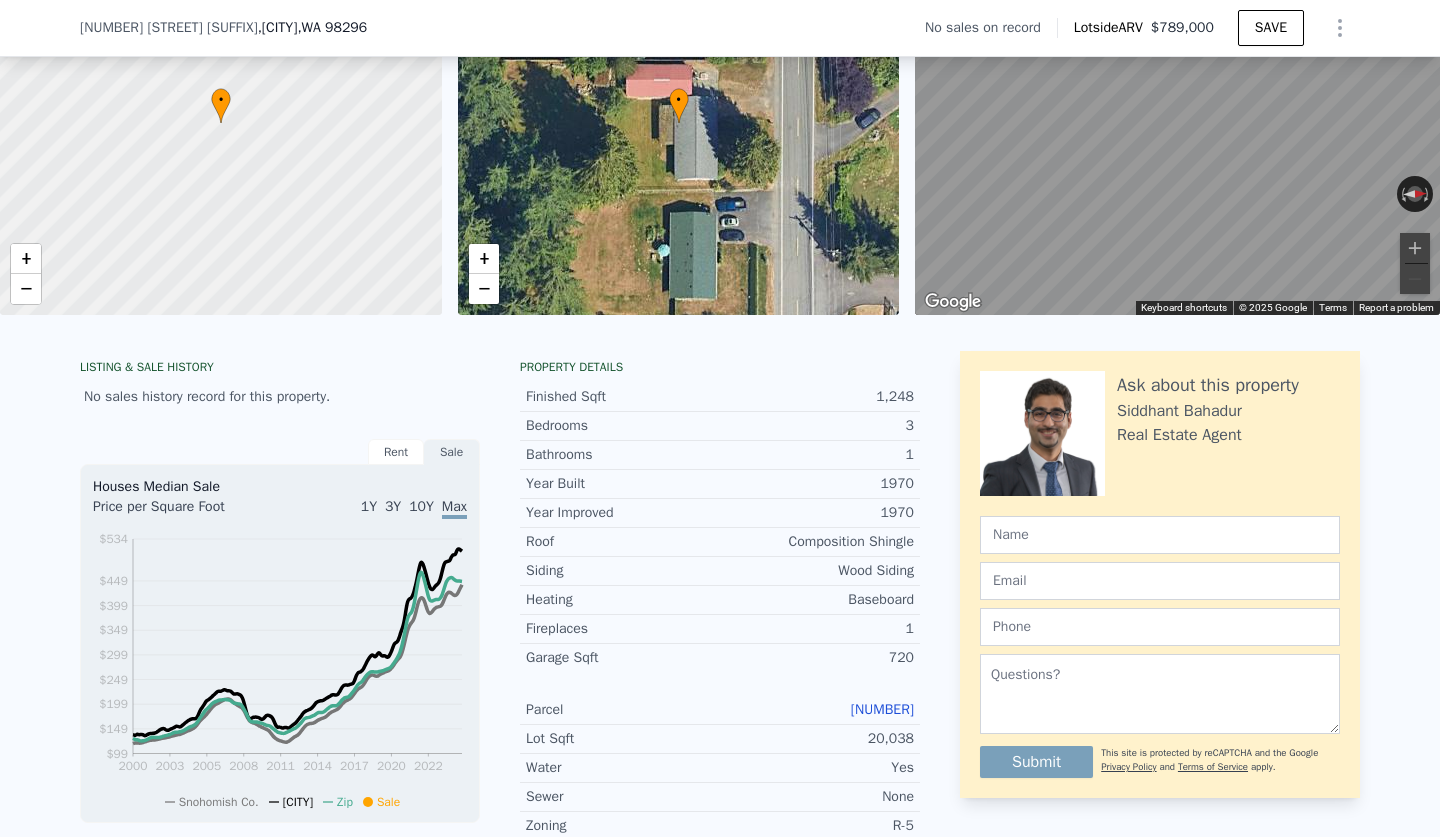 click on "[NUMBER]" at bounding box center [882, 709] 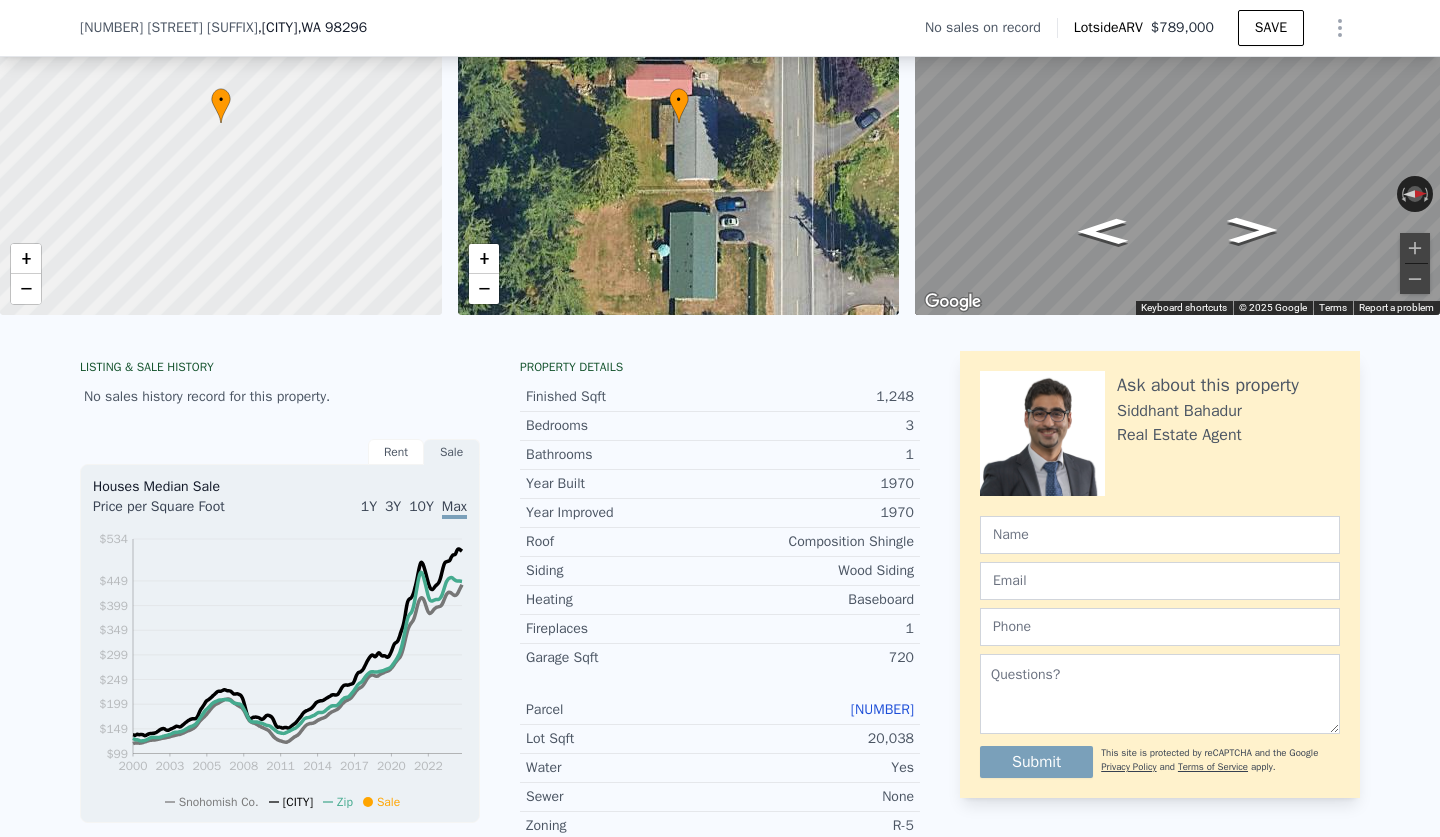 scroll, scrollTop: 219, scrollLeft: 0, axis: vertical 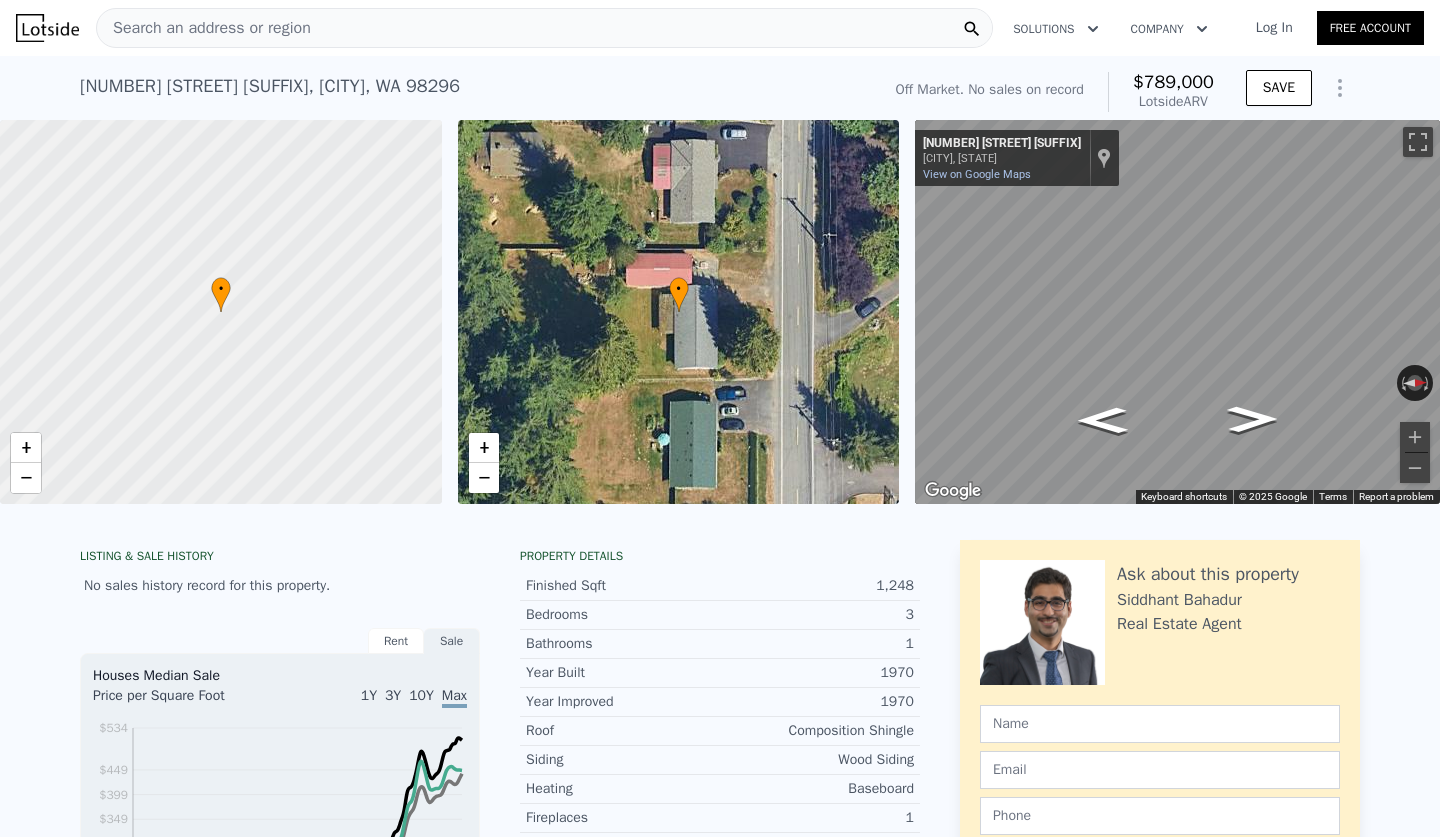 click on "Search an address or region" at bounding box center (204, 28) 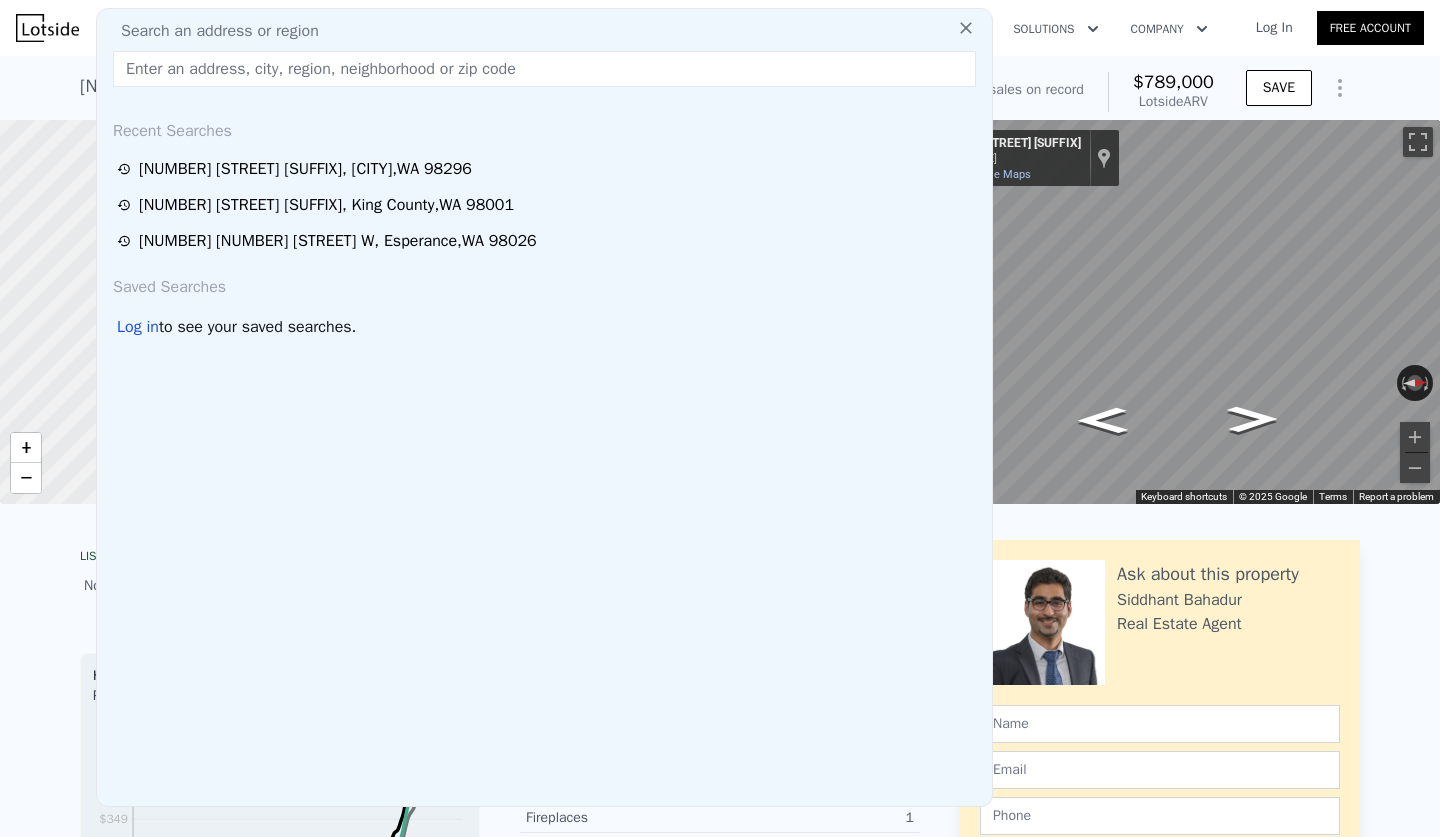click on "Search an address or region" at bounding box center [544, 31] 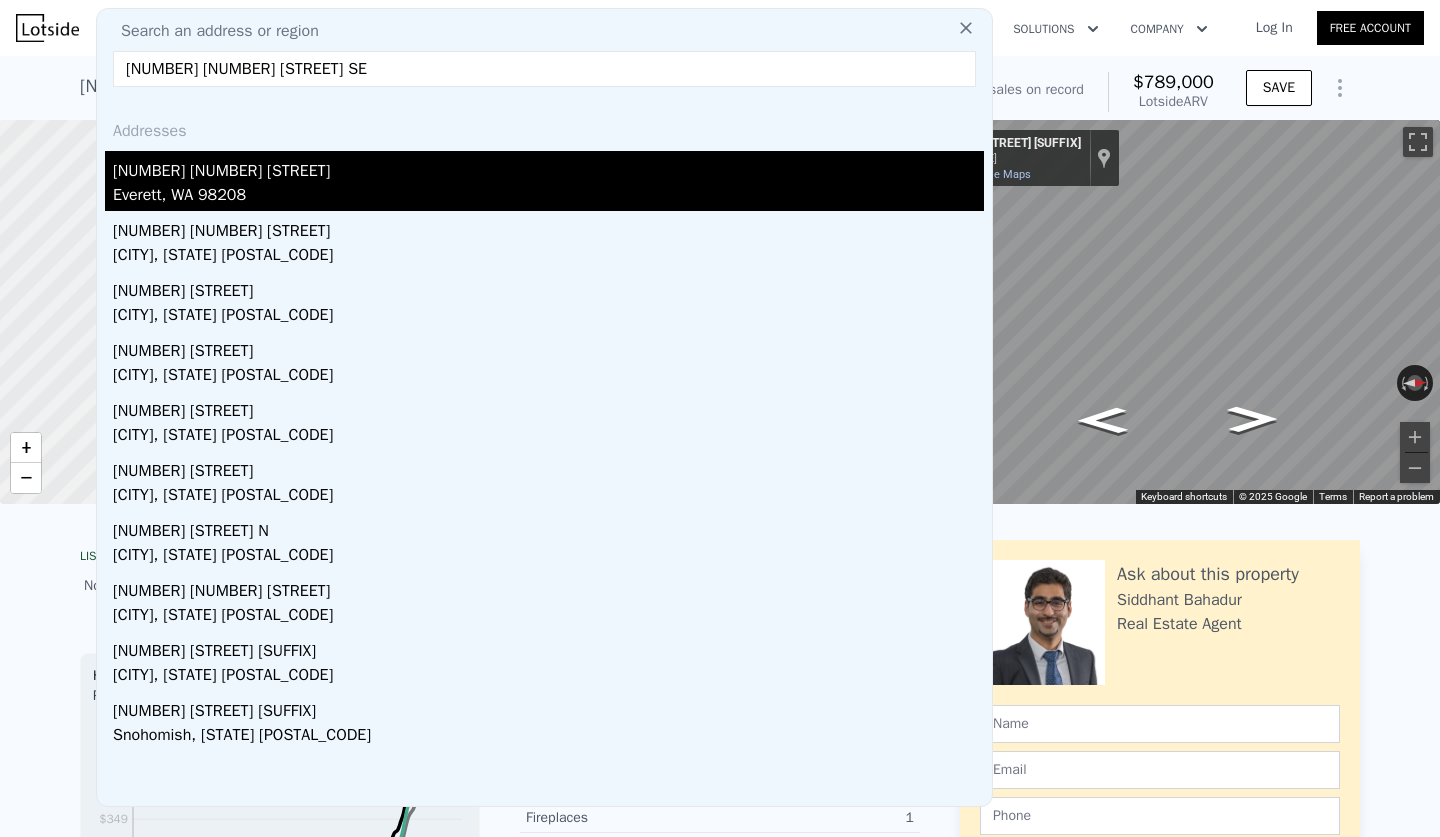 click on "Everett, WA 98208" at bounding box center [548, 197] 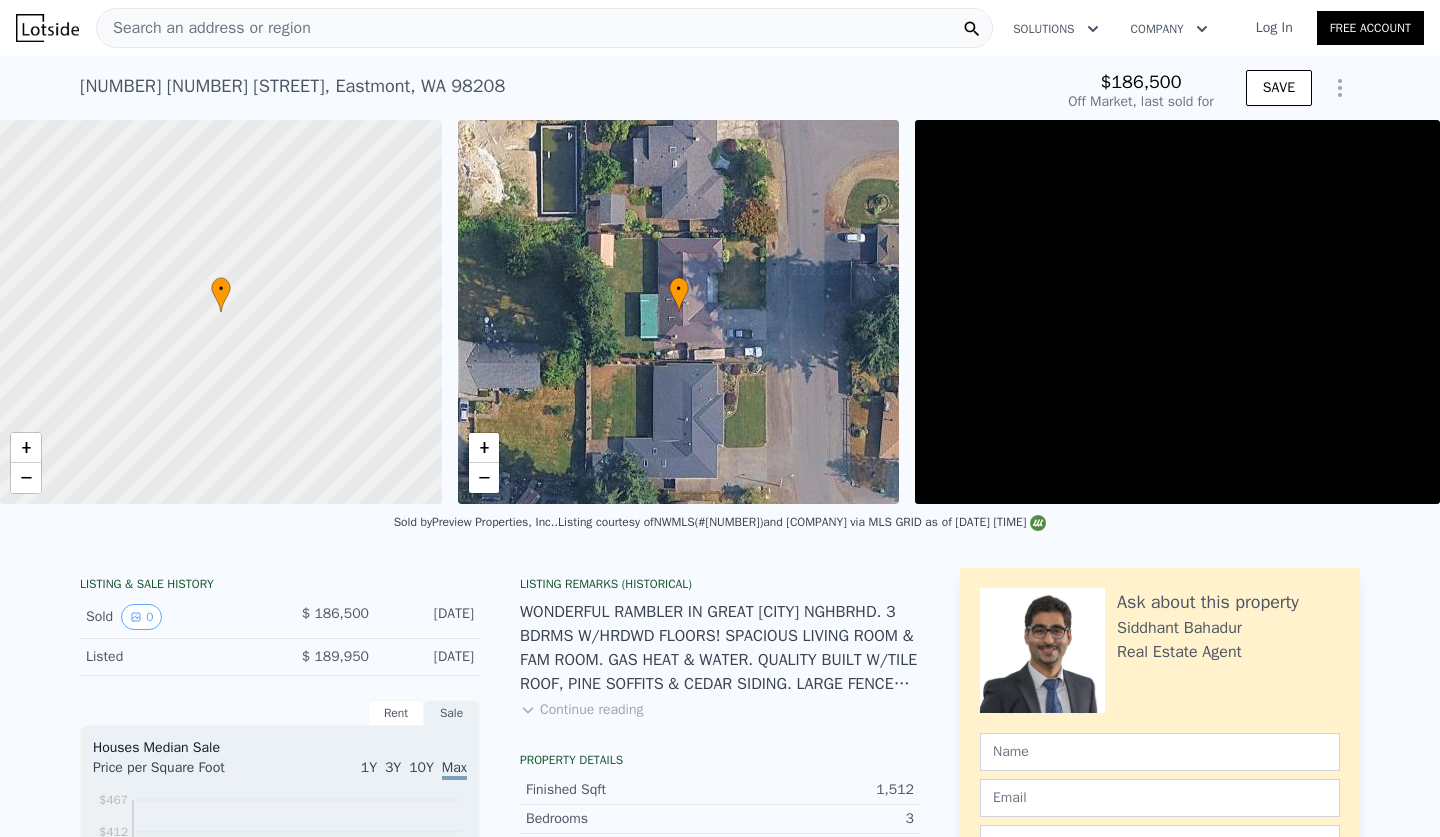 scroll, scrollTop: 103, scrollLeft: 0, axis: vertical 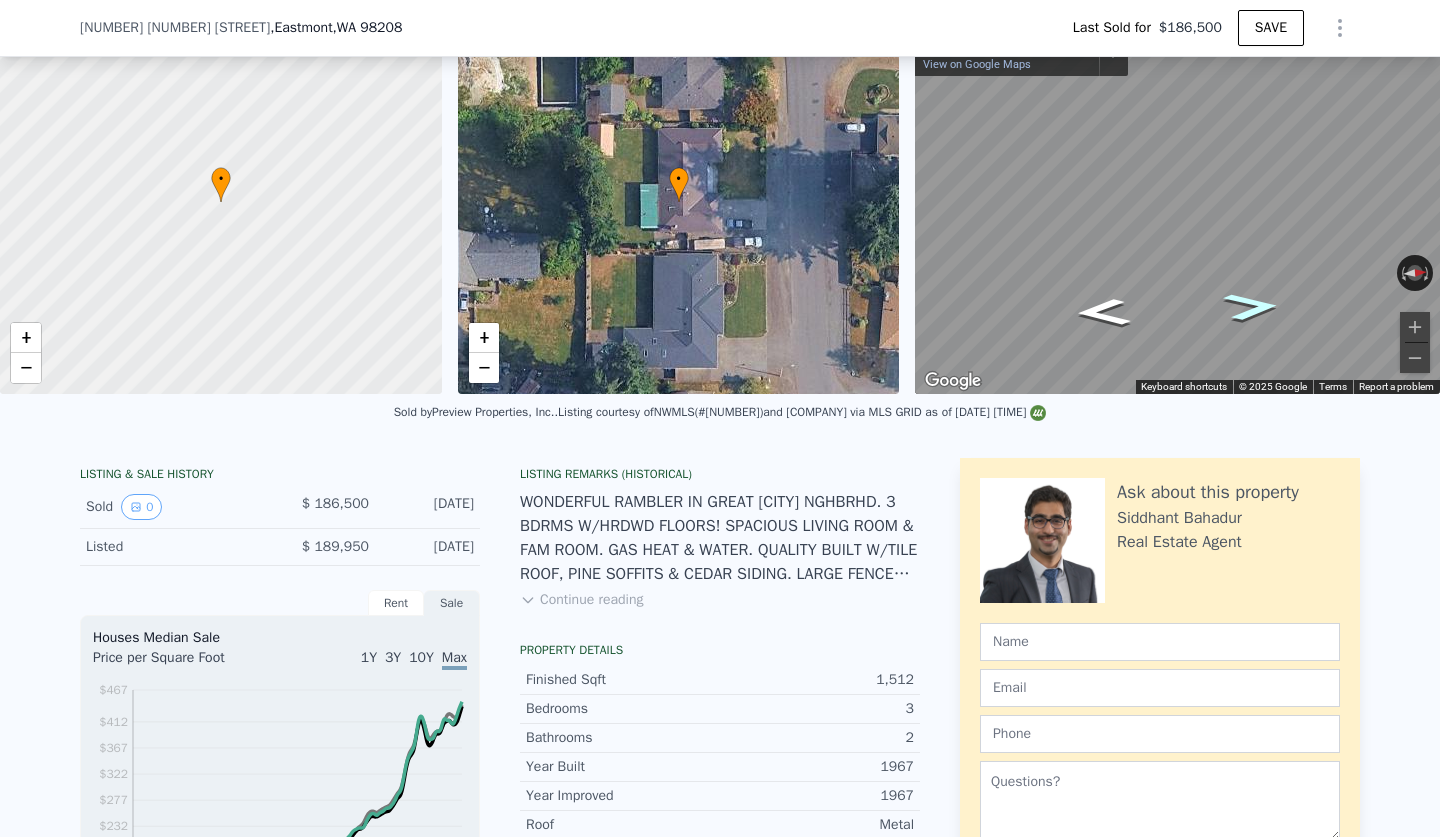 click 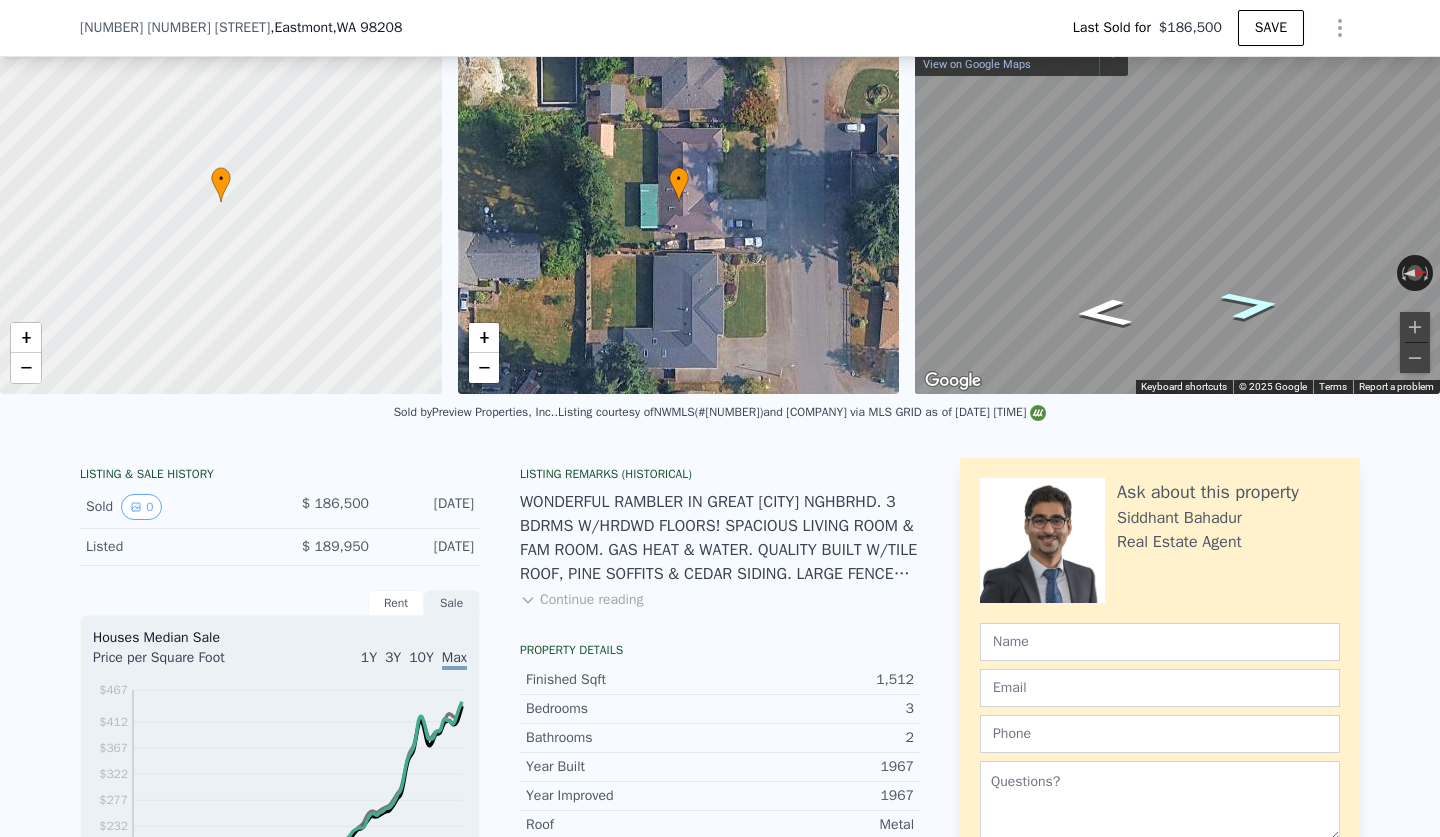 click 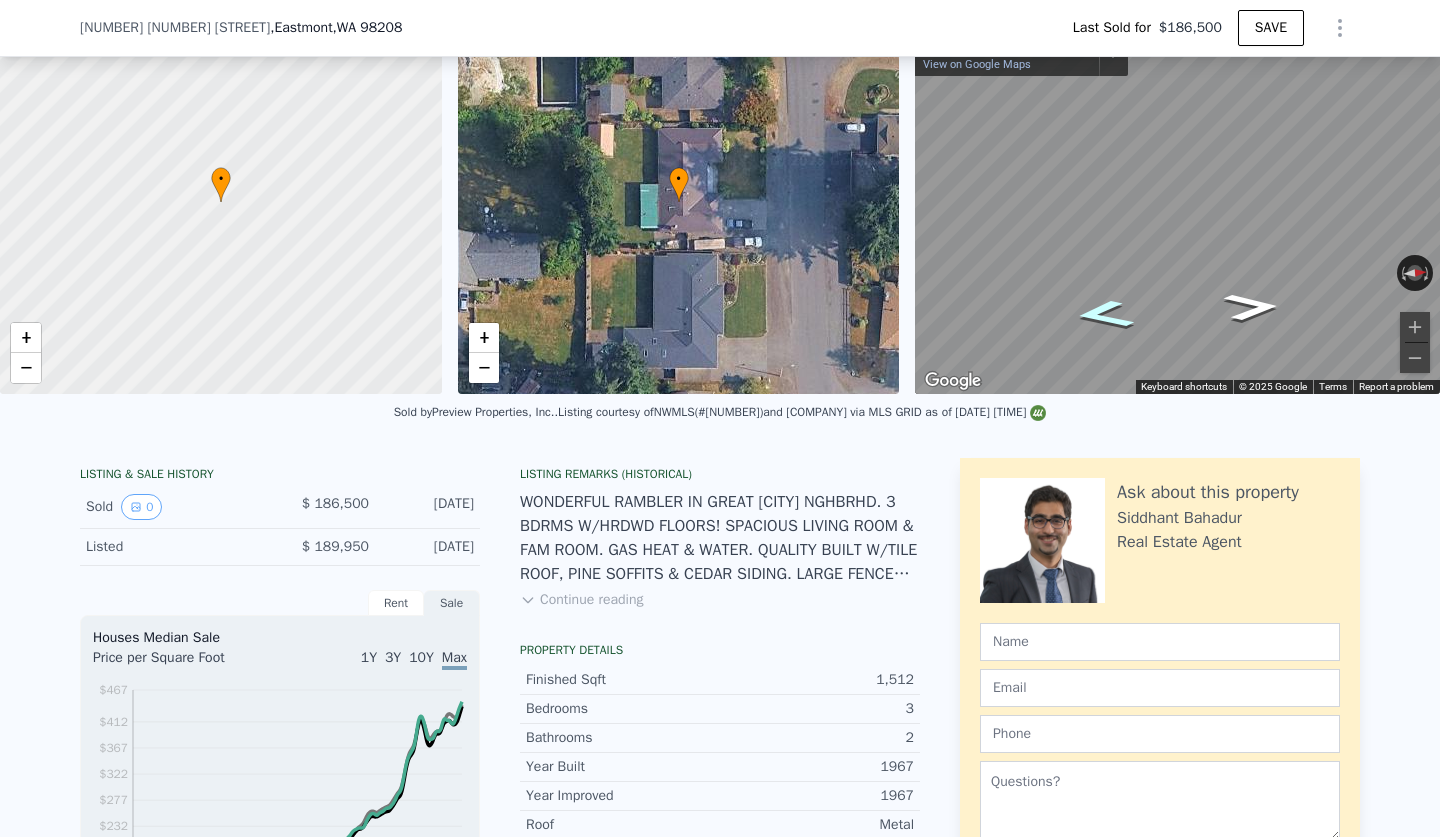 click 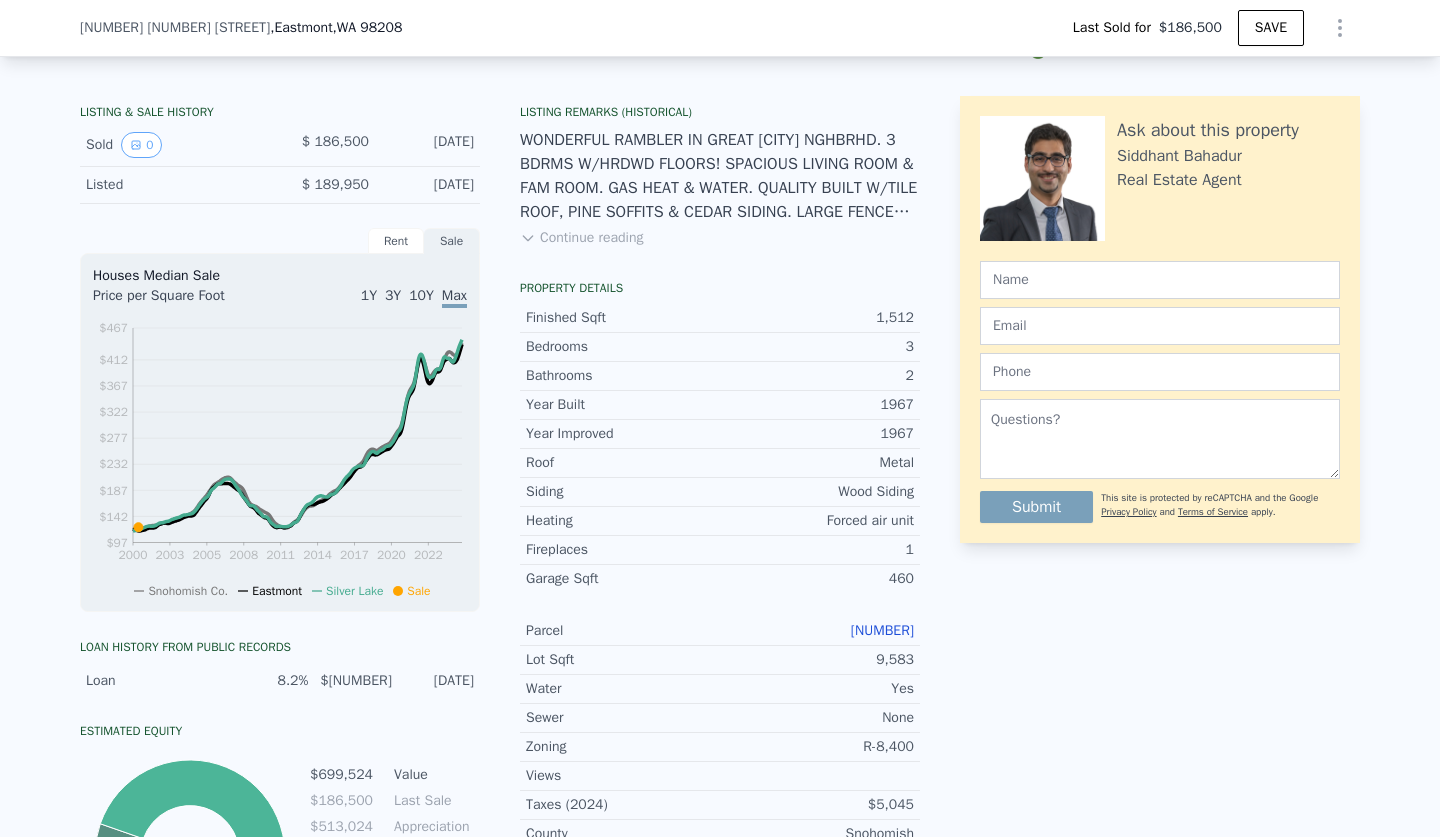 scroll, scrollTop: 500, scrollLeft: 0, axis: vertical 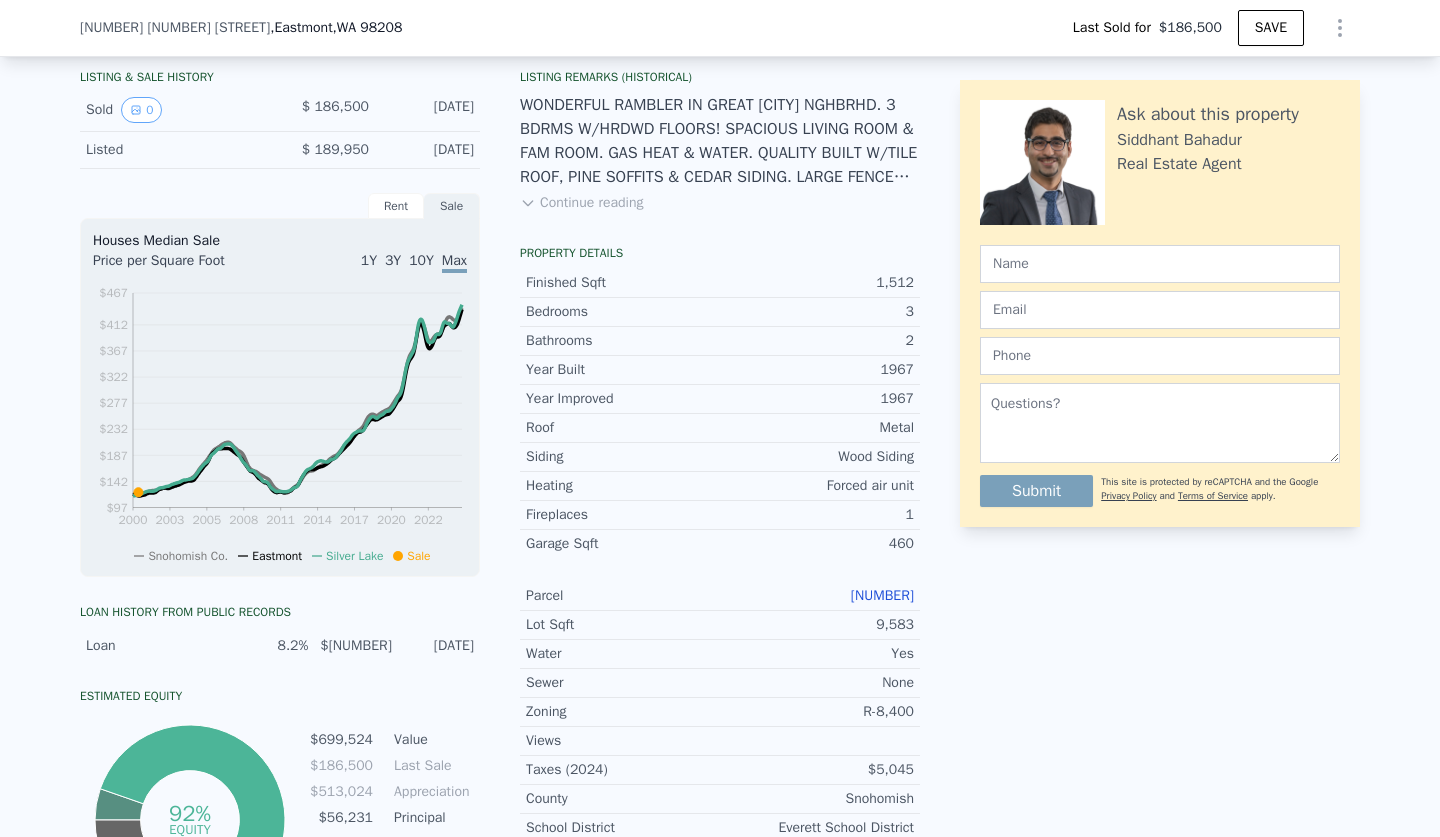 click on "[NUMBER]" at bounding box center (882, 595) 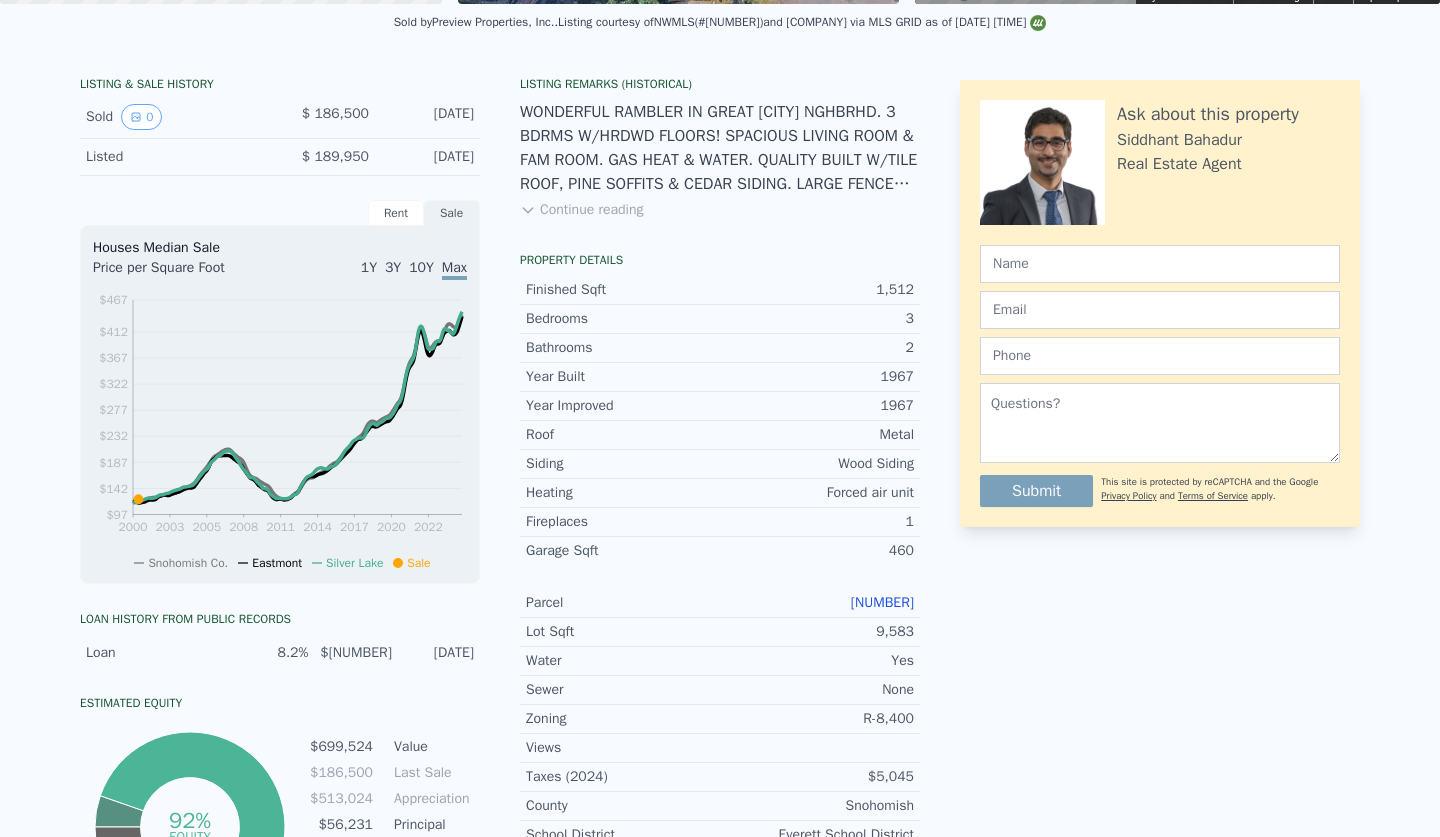 click on "Search an address or region" at bounding box center [544, -472] 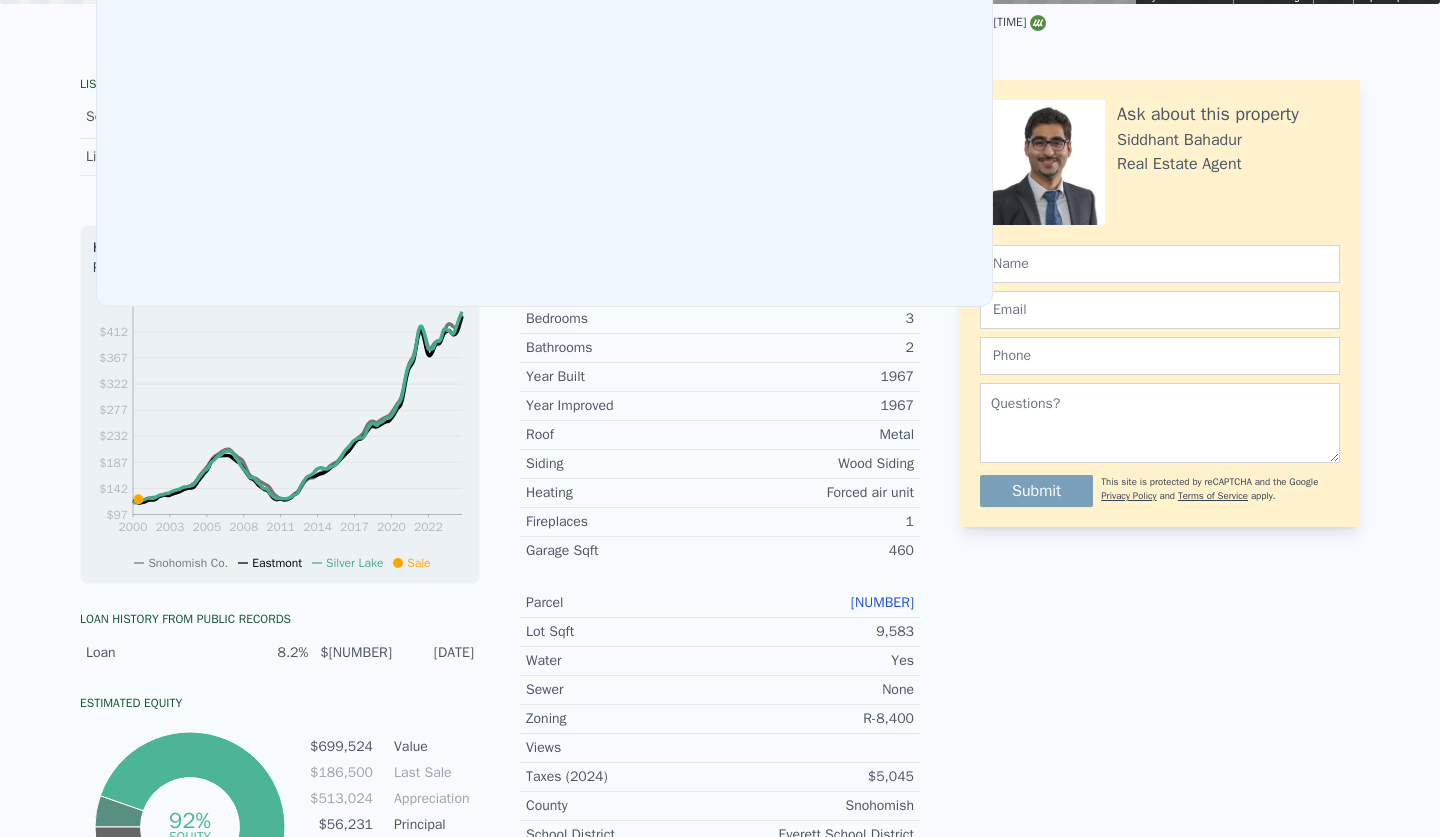 type on "$ 804,000" 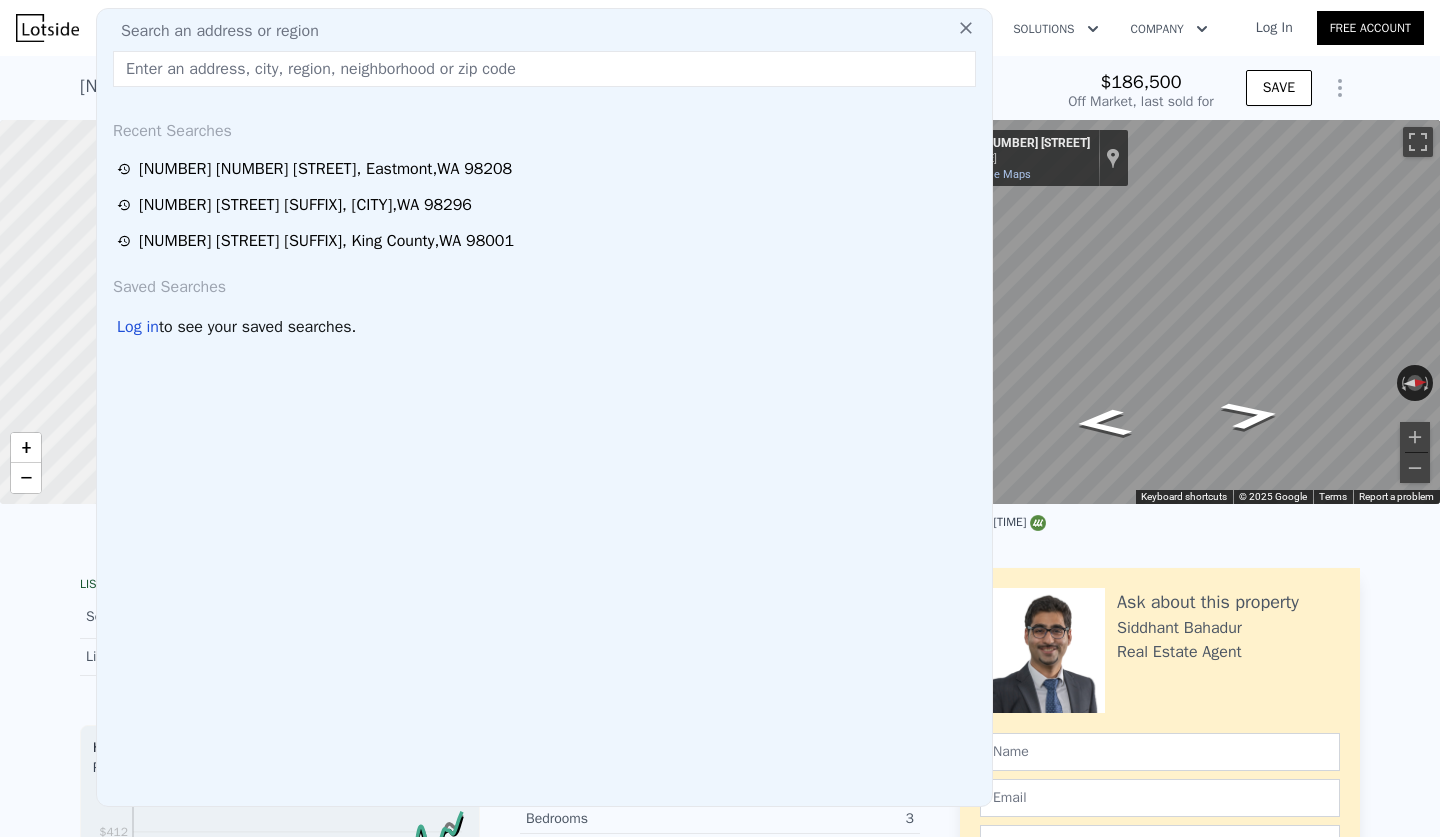 paste on "[NUMBER] [STREET], [CITY], [STATE] [POSTAL_CODE]" 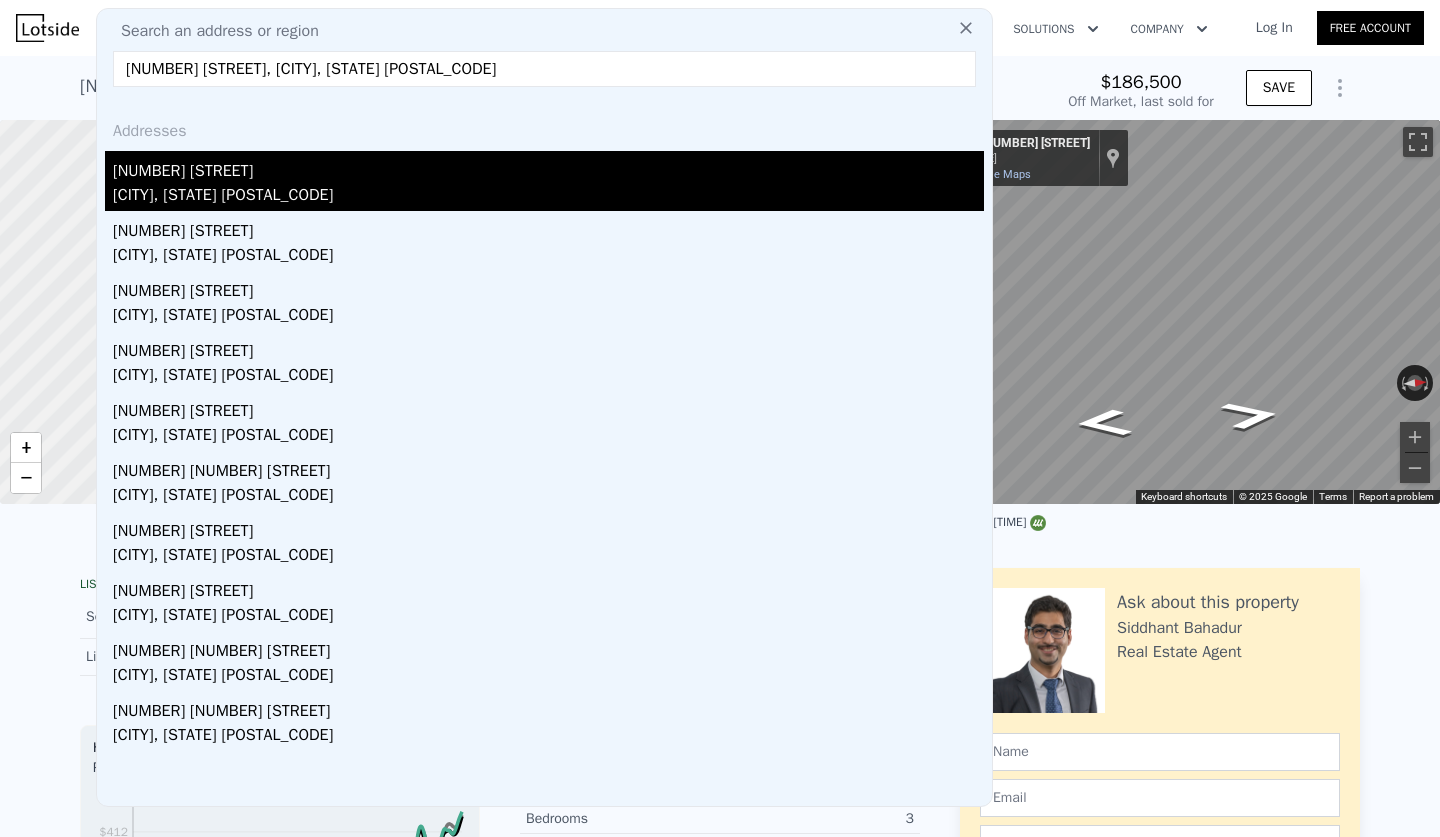 type on "[NUMBER] [STREET], [CITY], [STATE] [POSTAL_CODE]" 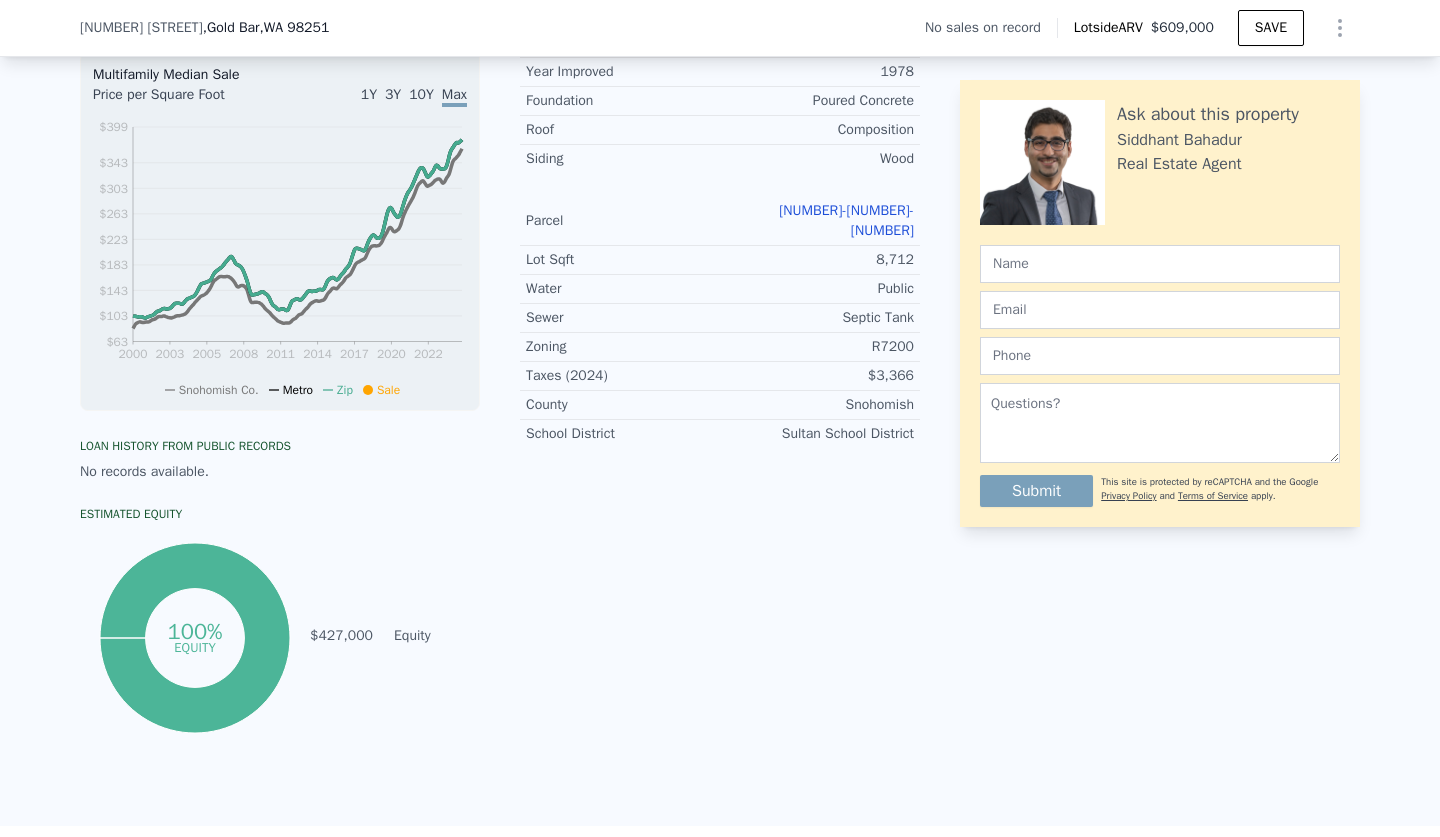 scroll, scrollTop: 0, scrollLeft: 0, axis: both 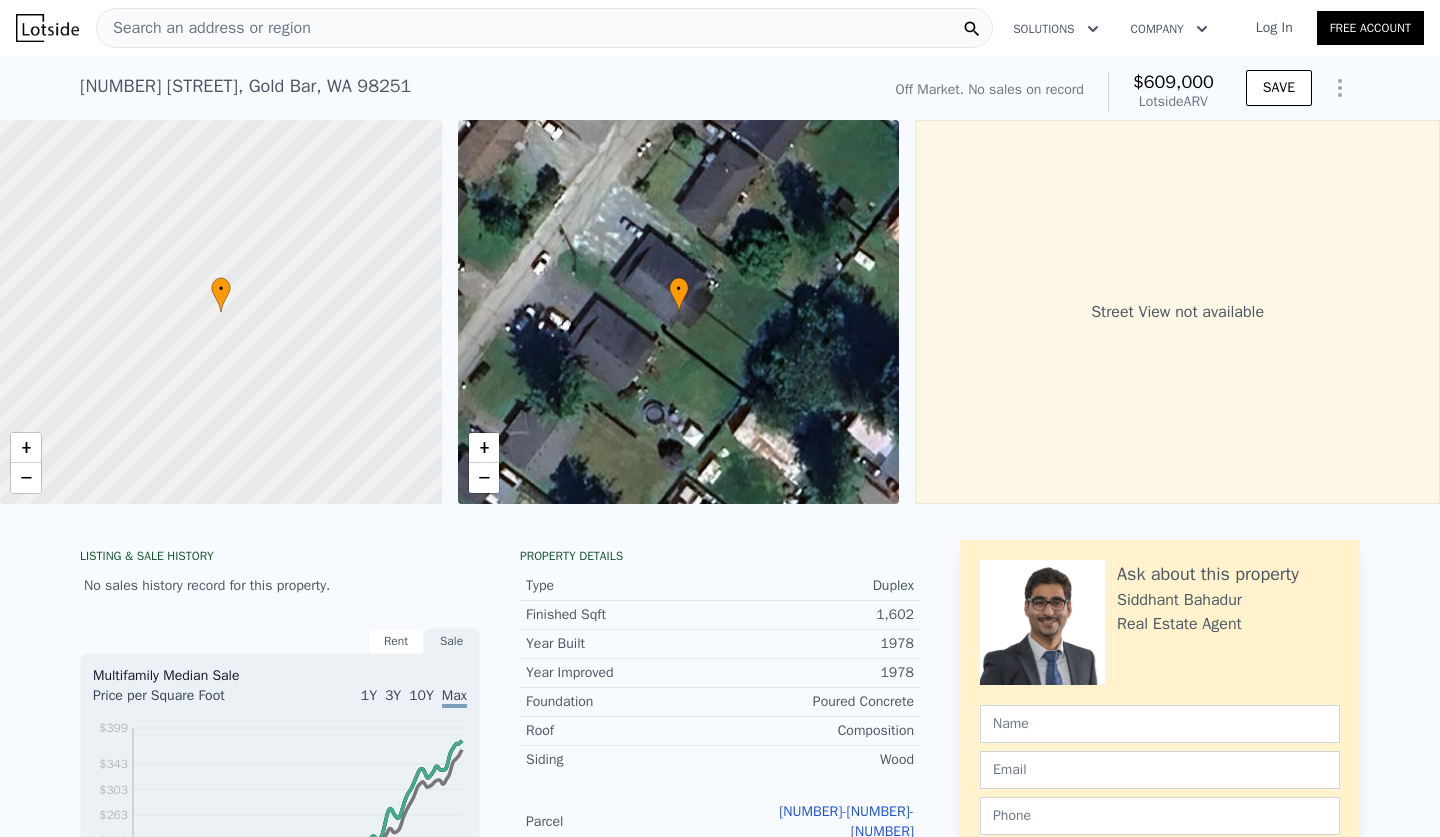 click on "Search an address or region" at bounding box center (544, 28) 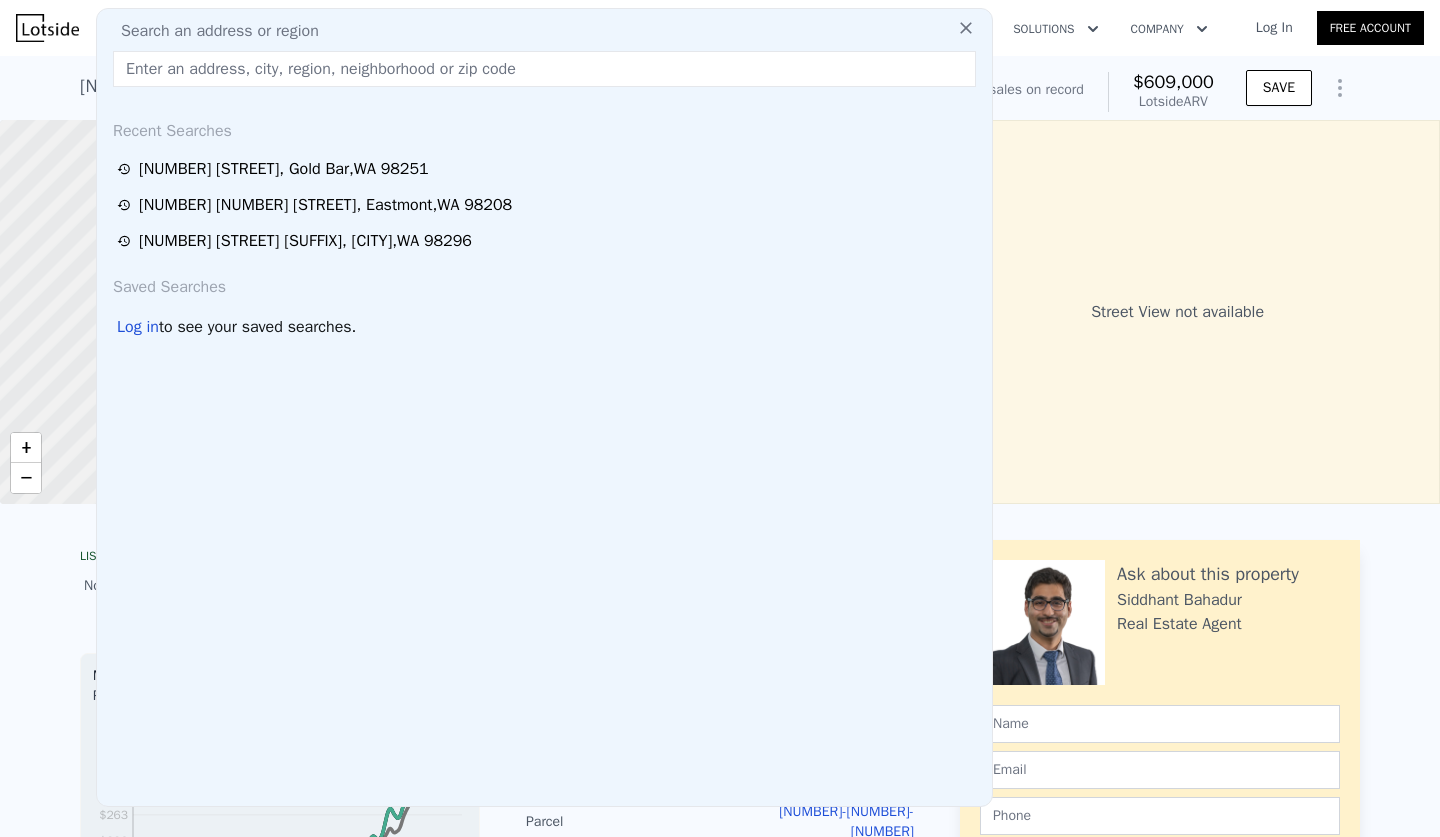 click at bounding box center (544, 69) 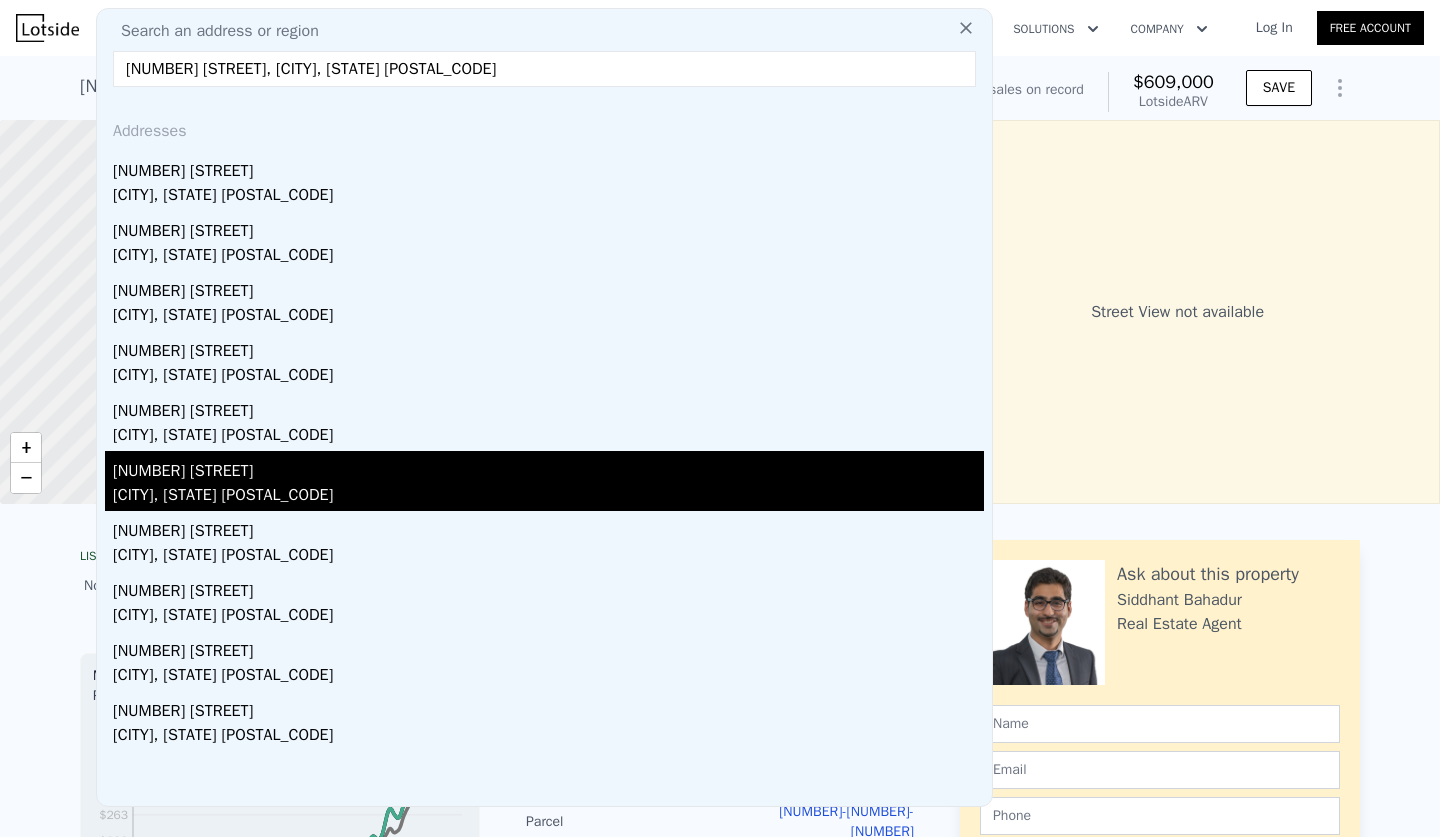 type on "[NUMBER] [STREET], [CITY], [STATE] [POSTAL_CODE]" 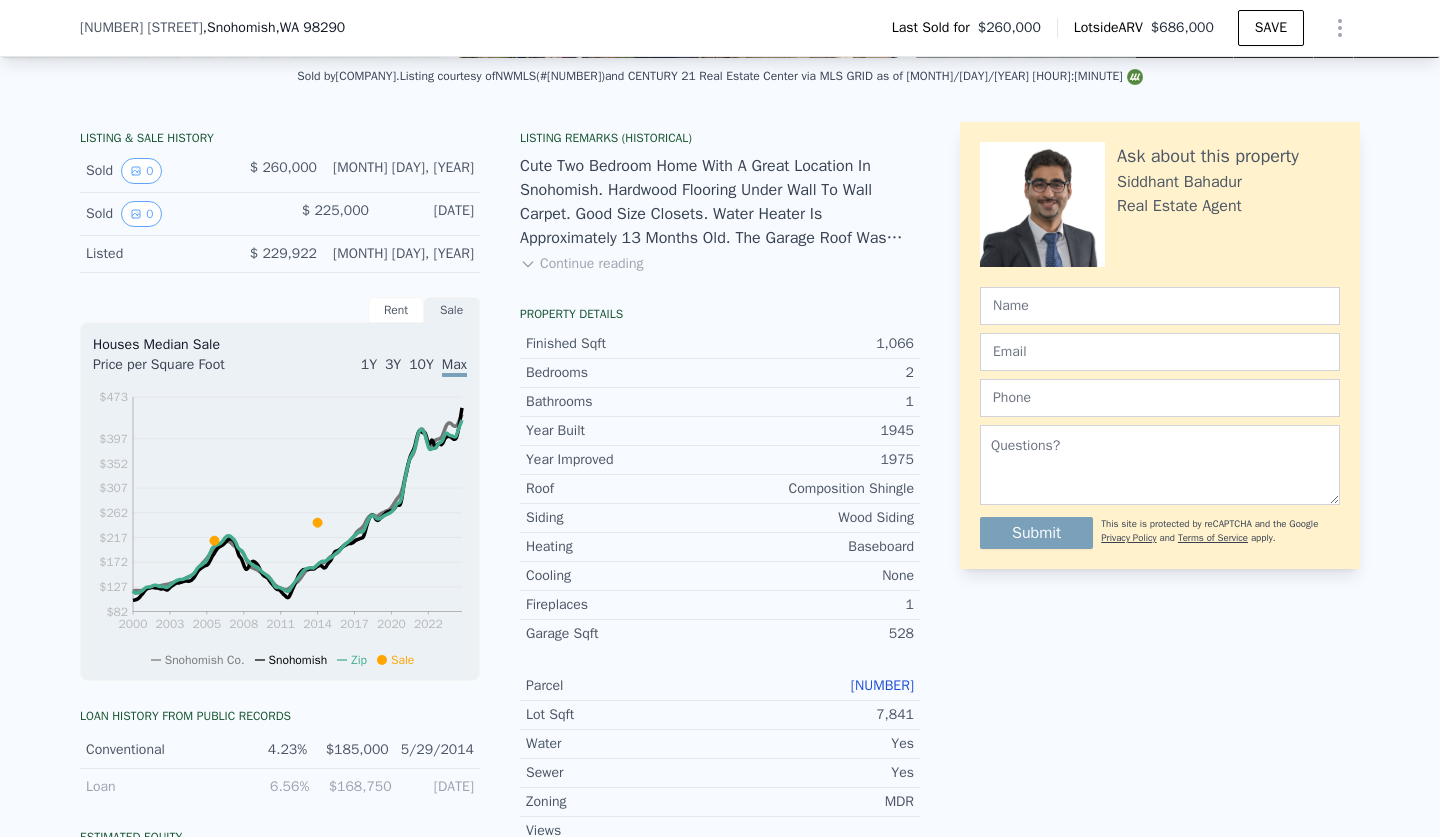 scroll, scrollTop: 360, scrollLeft: 0, axis: vertical 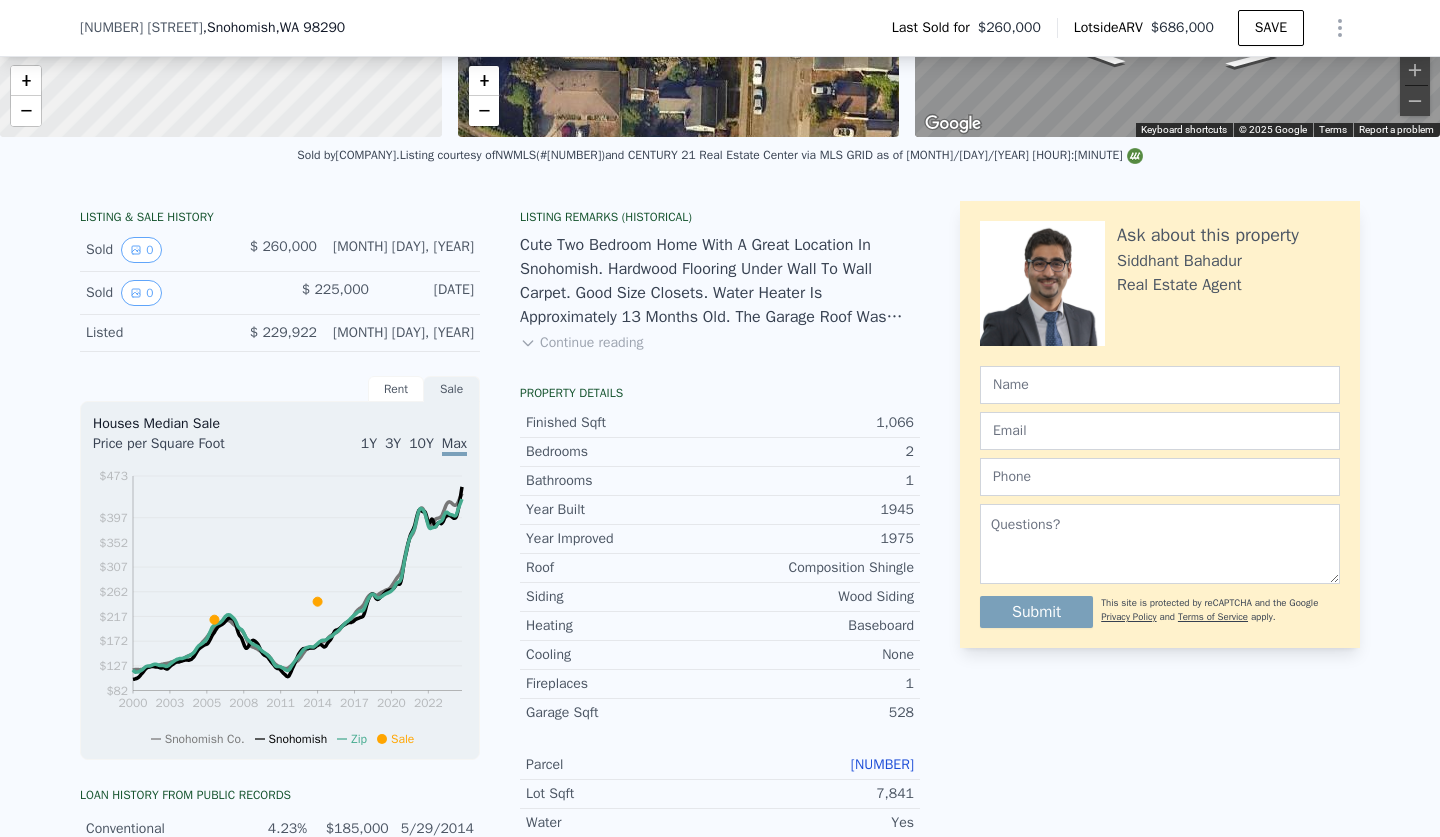 click on "[NUMBER]" at bounding box center [882, 764] 